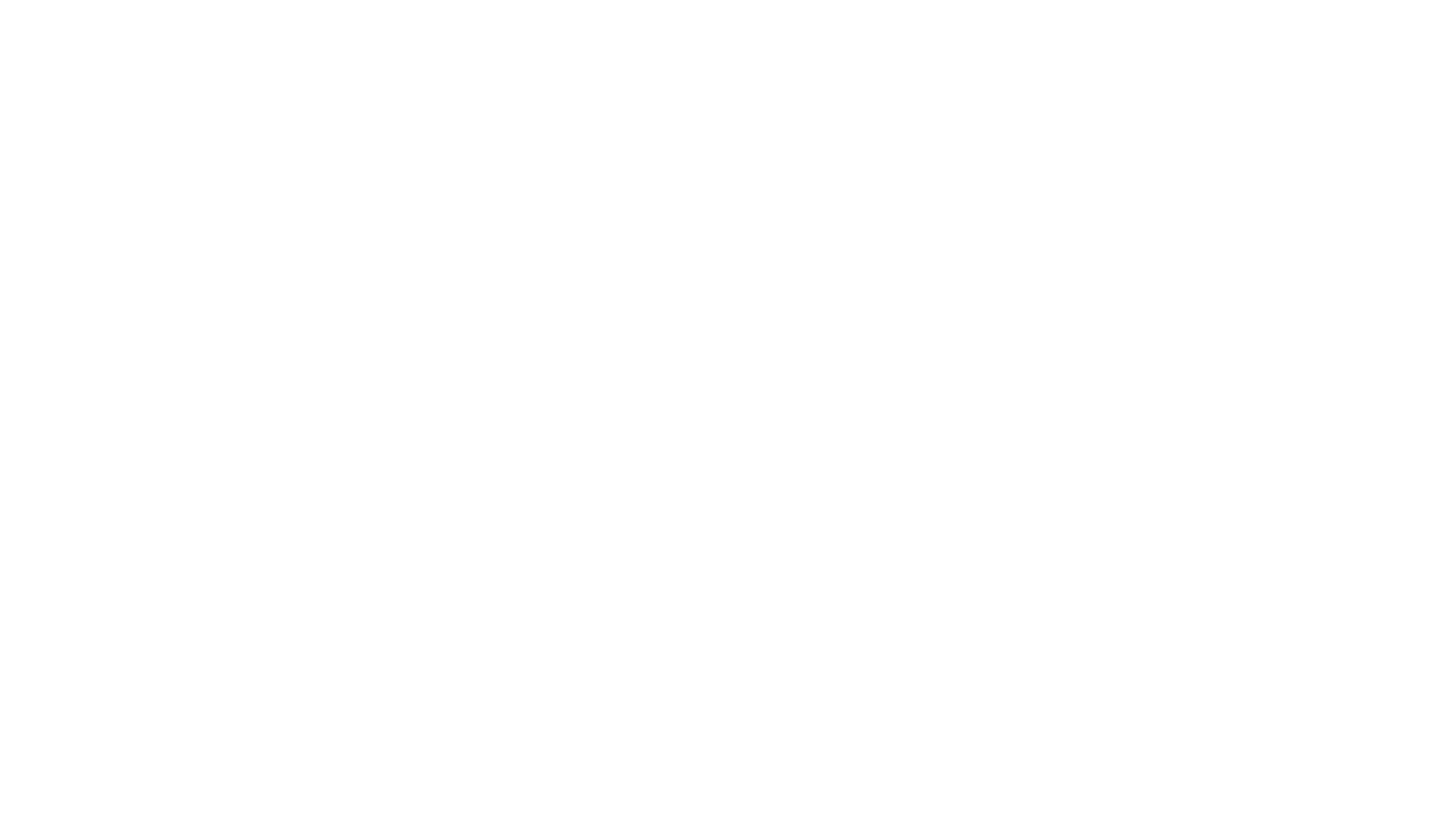 scroll, scrollTop: 0, scrollLeft: 0, axis: both 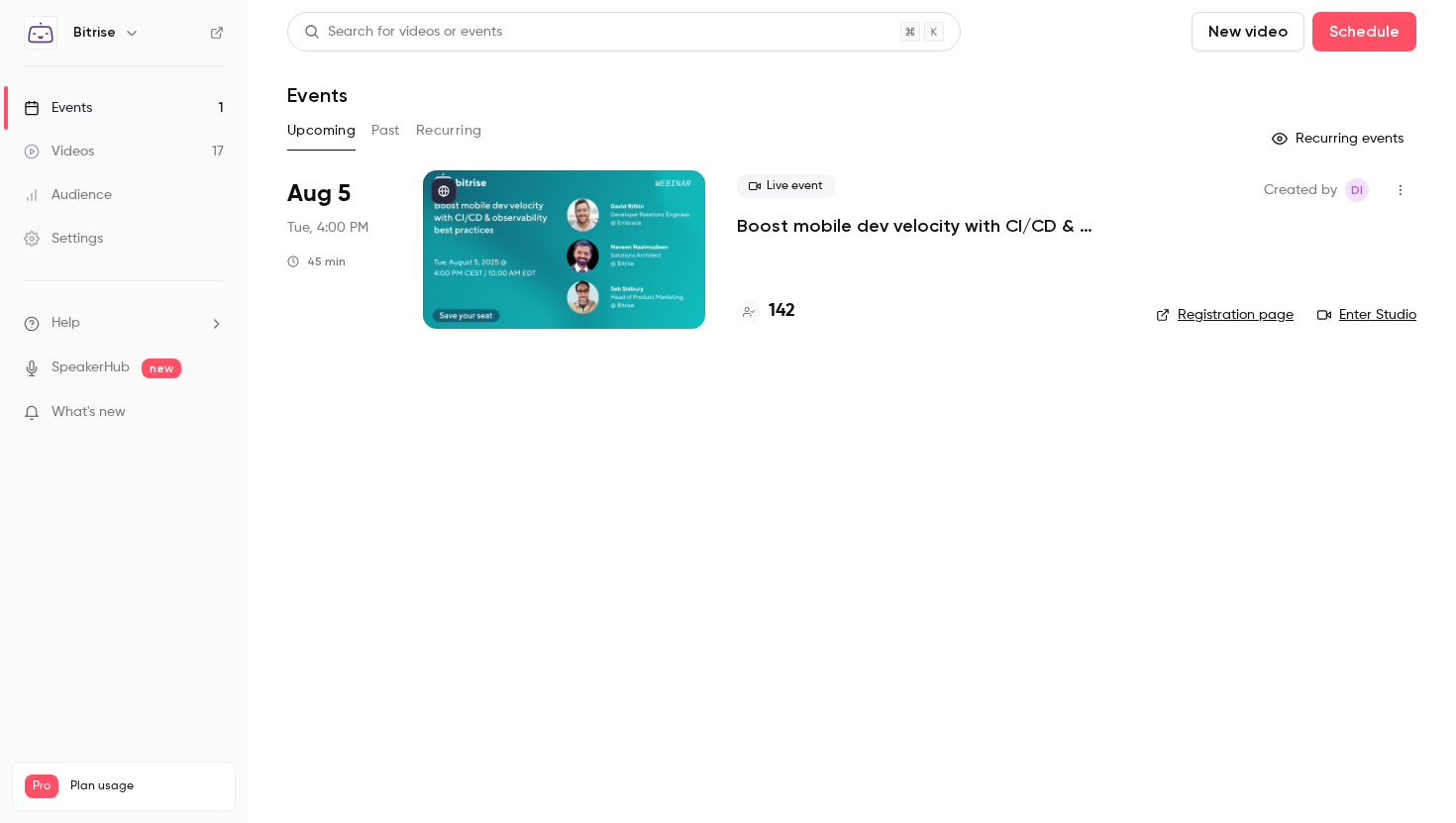 click on "142" at bounding box center (781, 311) 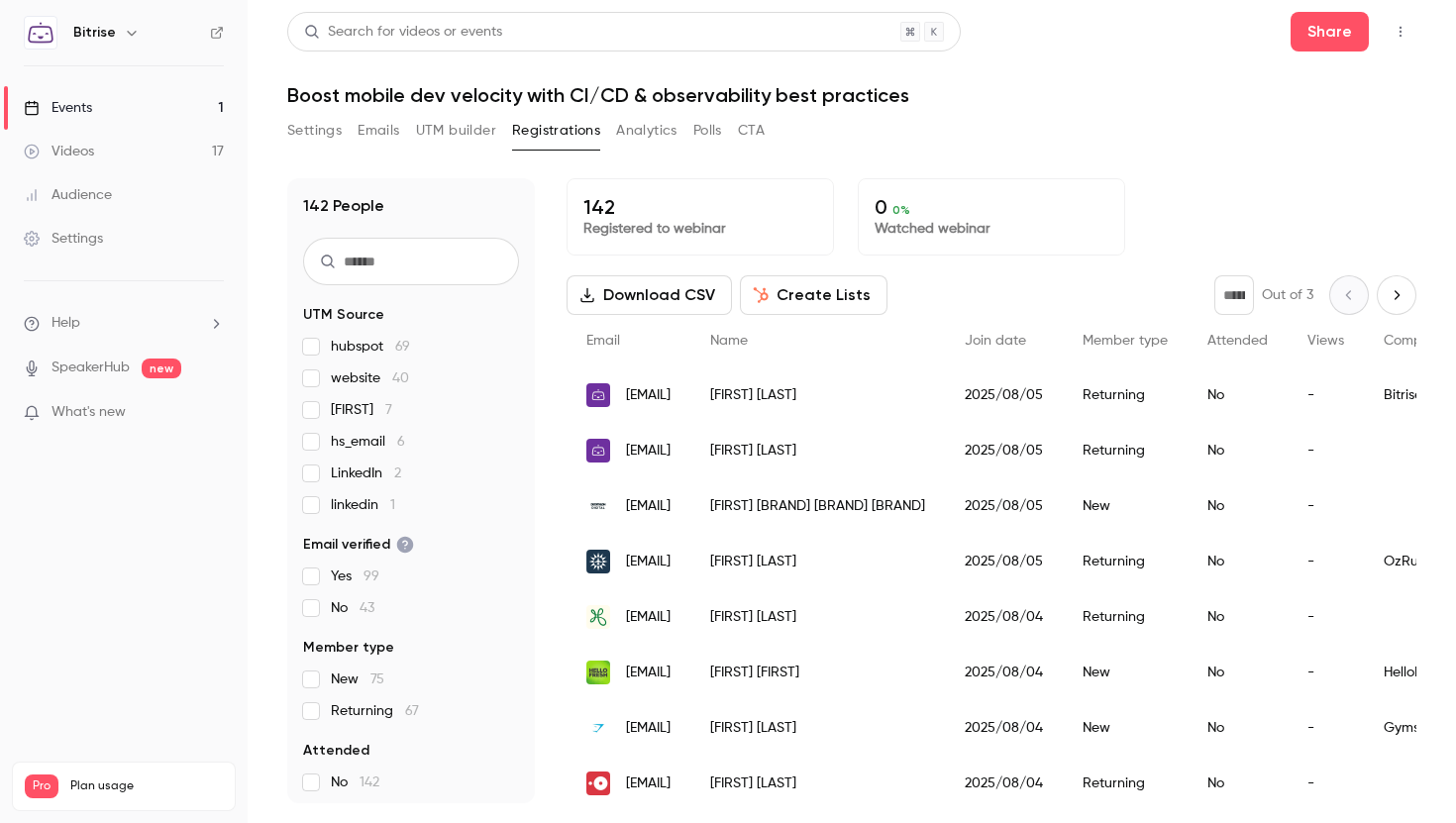 click on "hs_email 6" at bounding box center [367, 442] 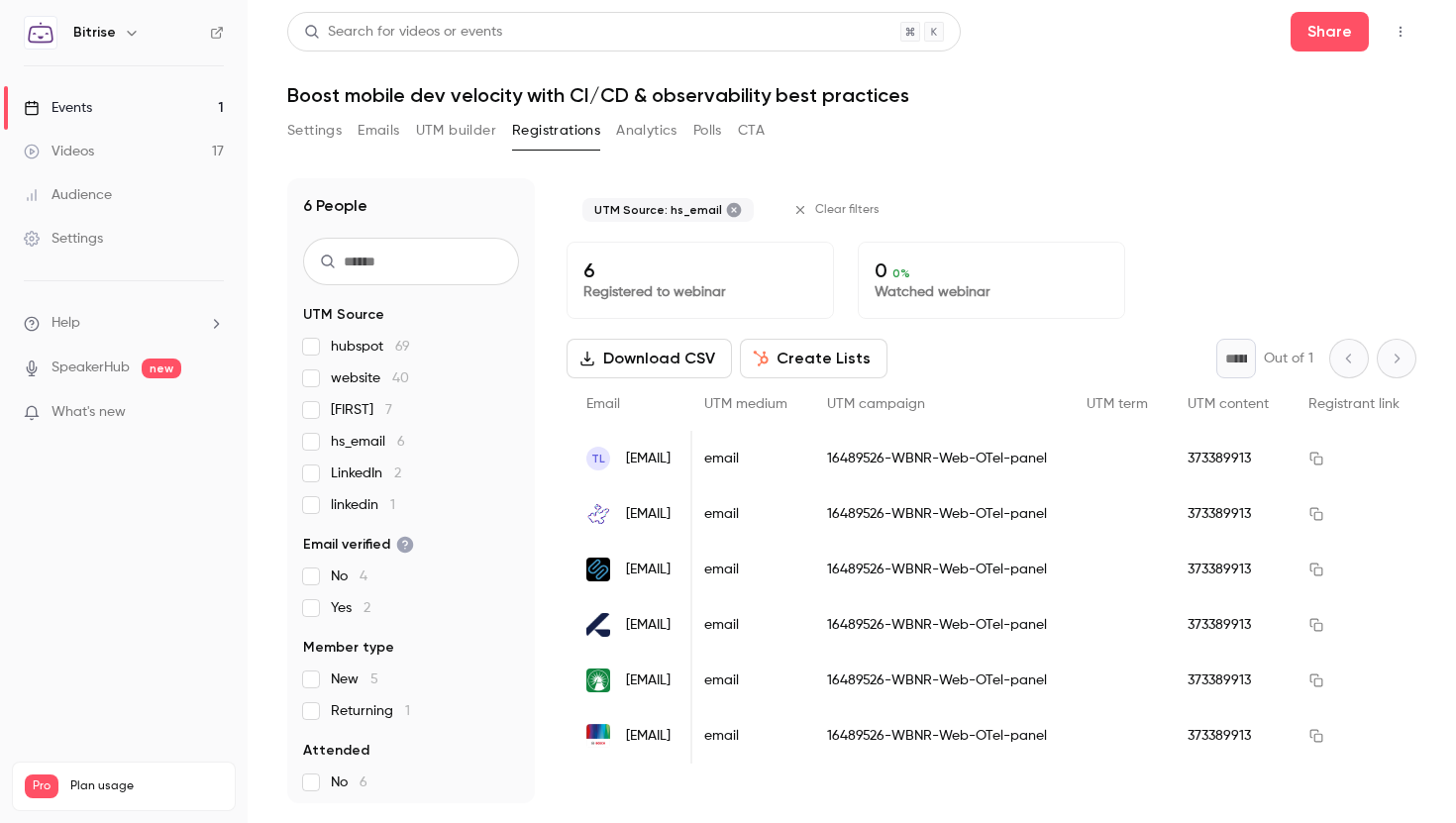 scroll, scrollTop: 0, scrollLeft: 1231, axis: horizontal 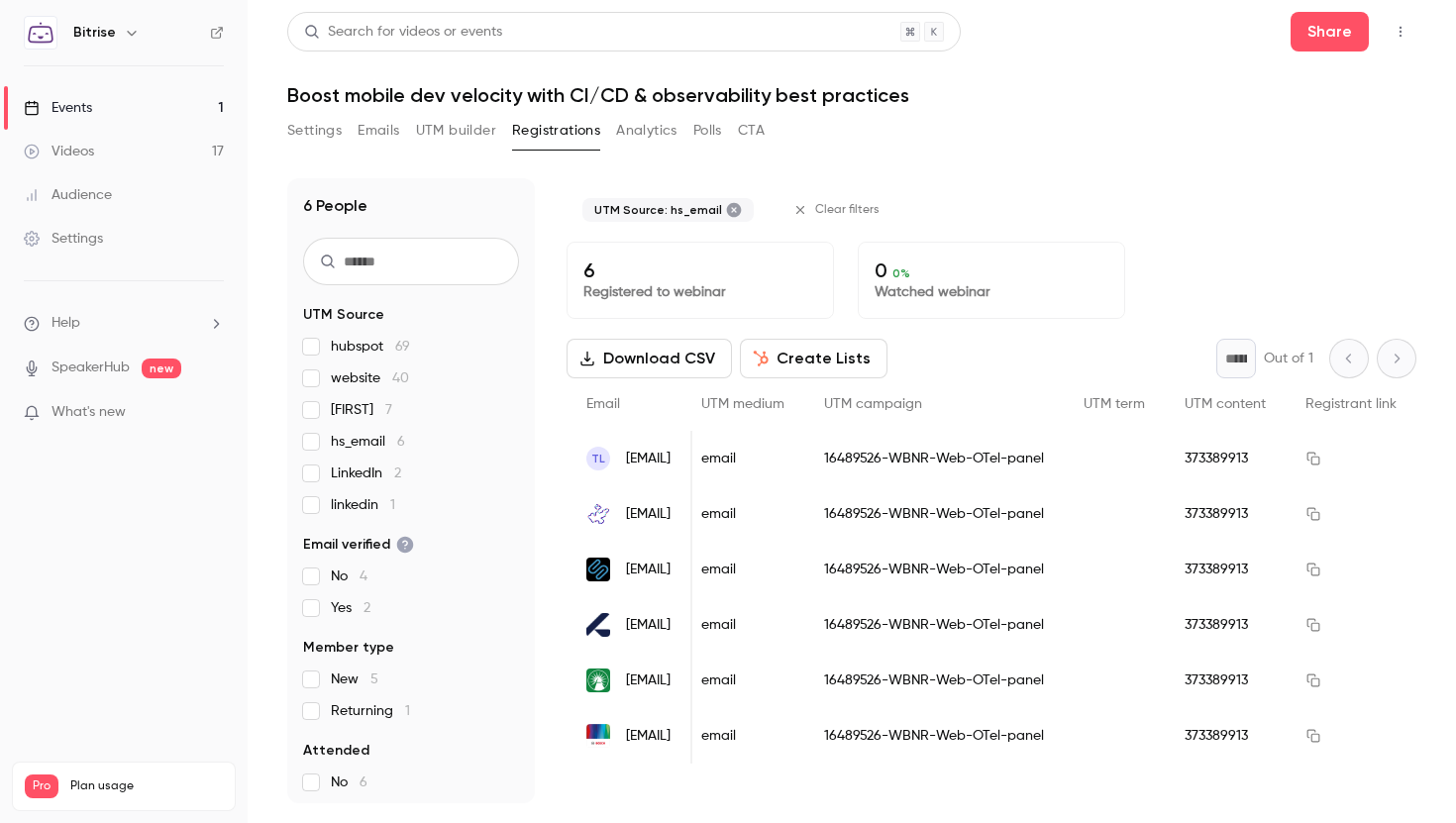 click on "hs_email 6" at bounding box center [411, 442] 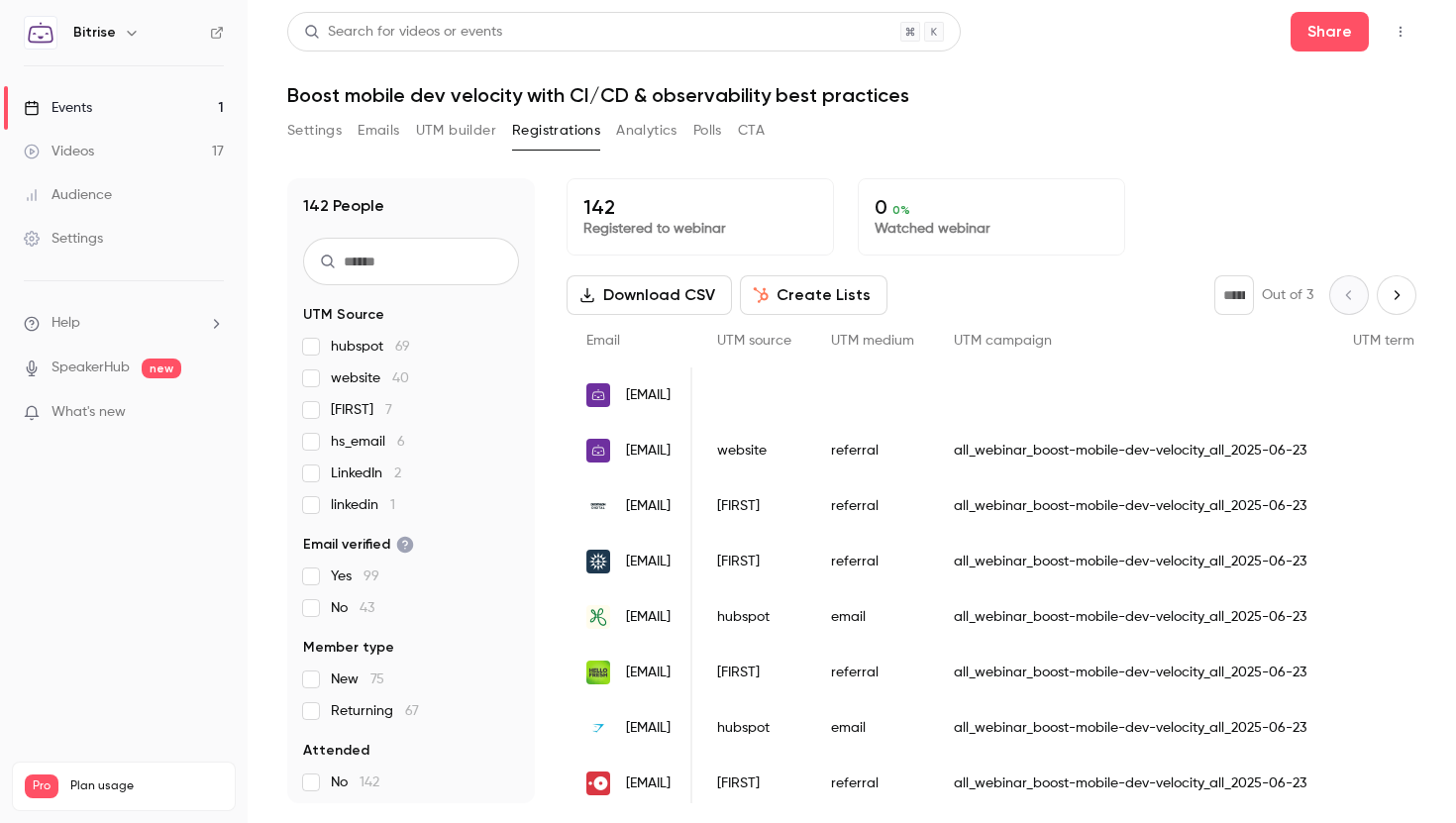 click on "[SOURCE]" at bounding box center (363, 505) 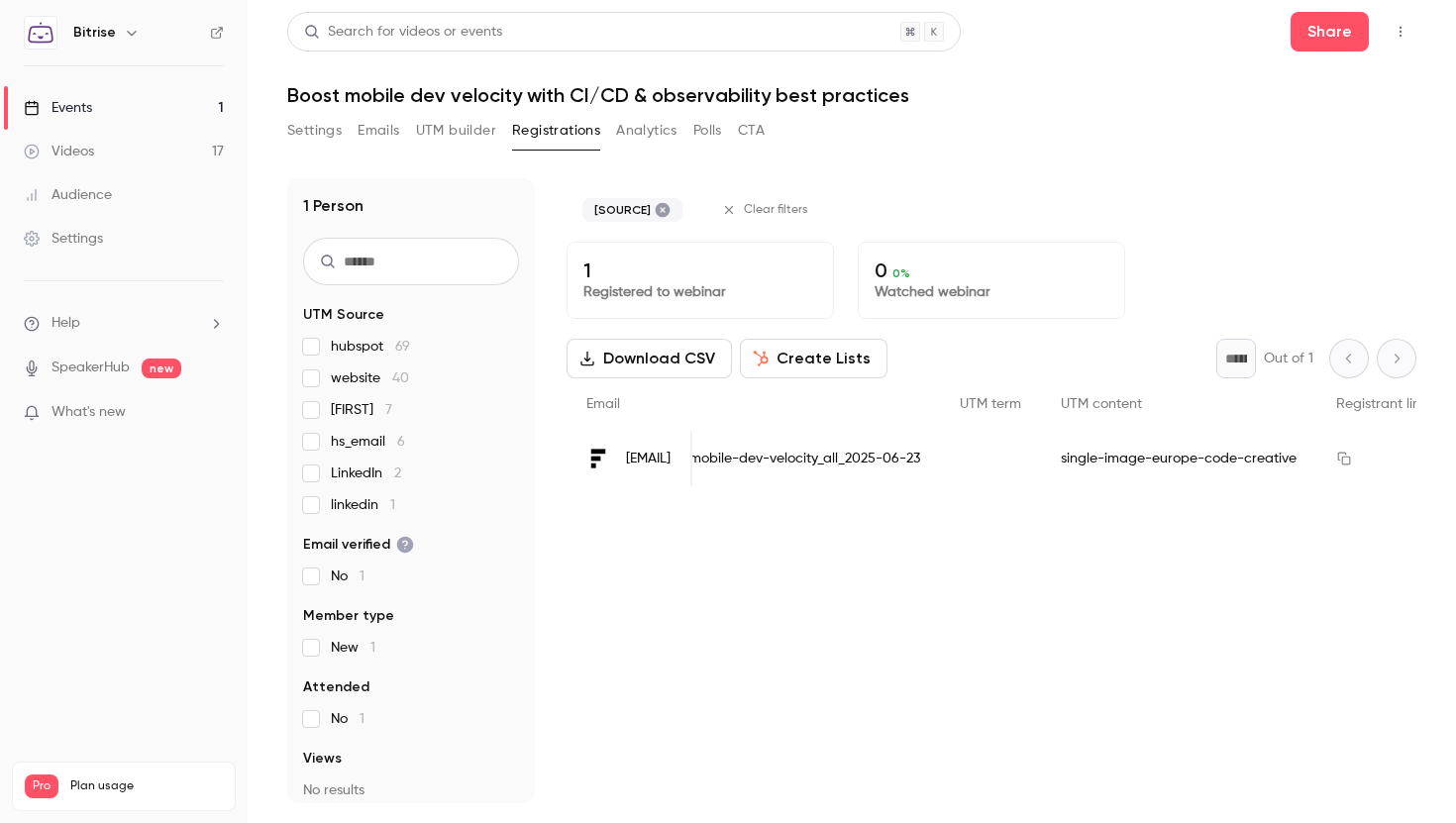 scroll, scrollTop: 0, scrollLeft: 1332, axis: horizontal 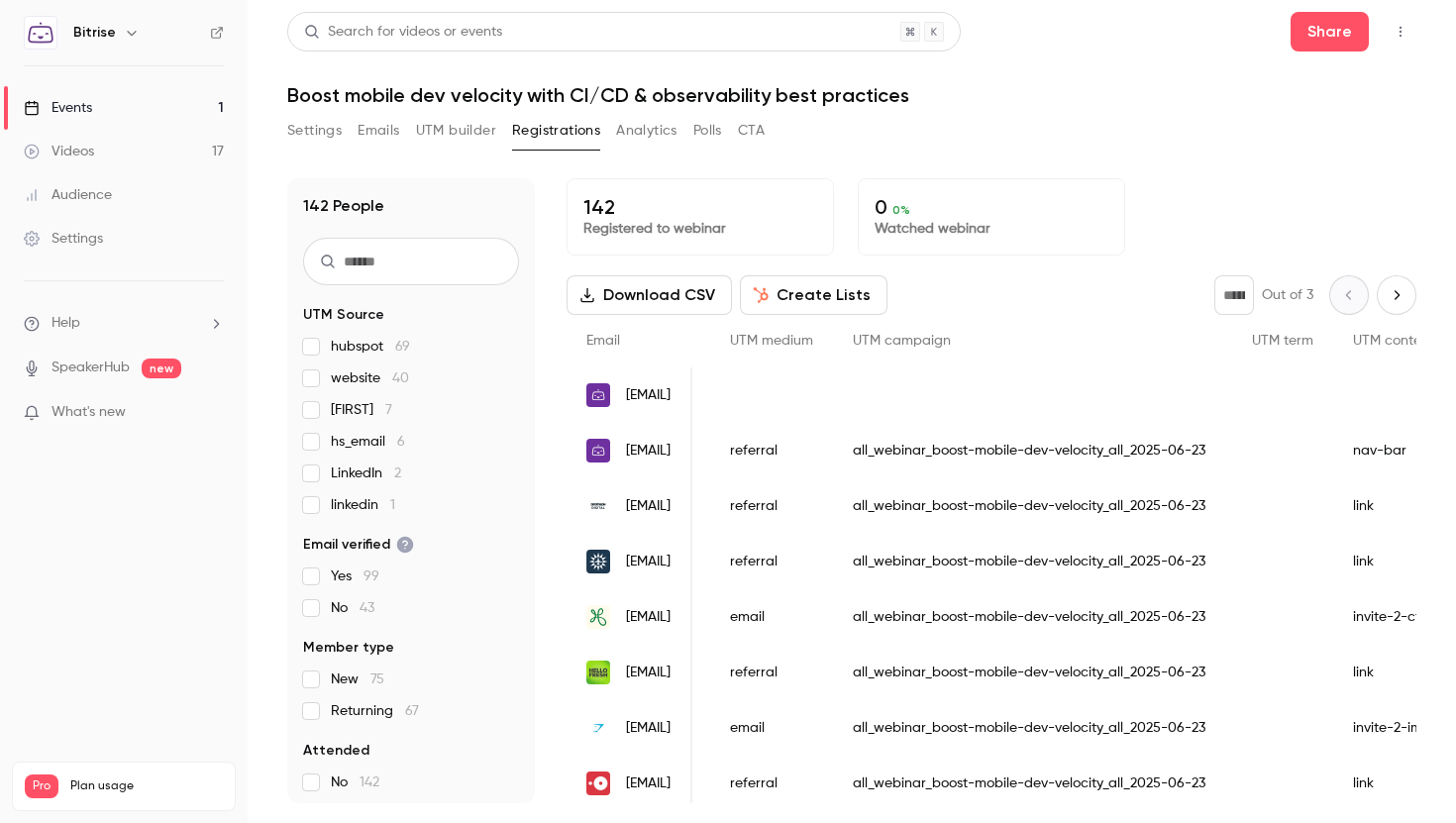 click at bounding box center (411, 261) 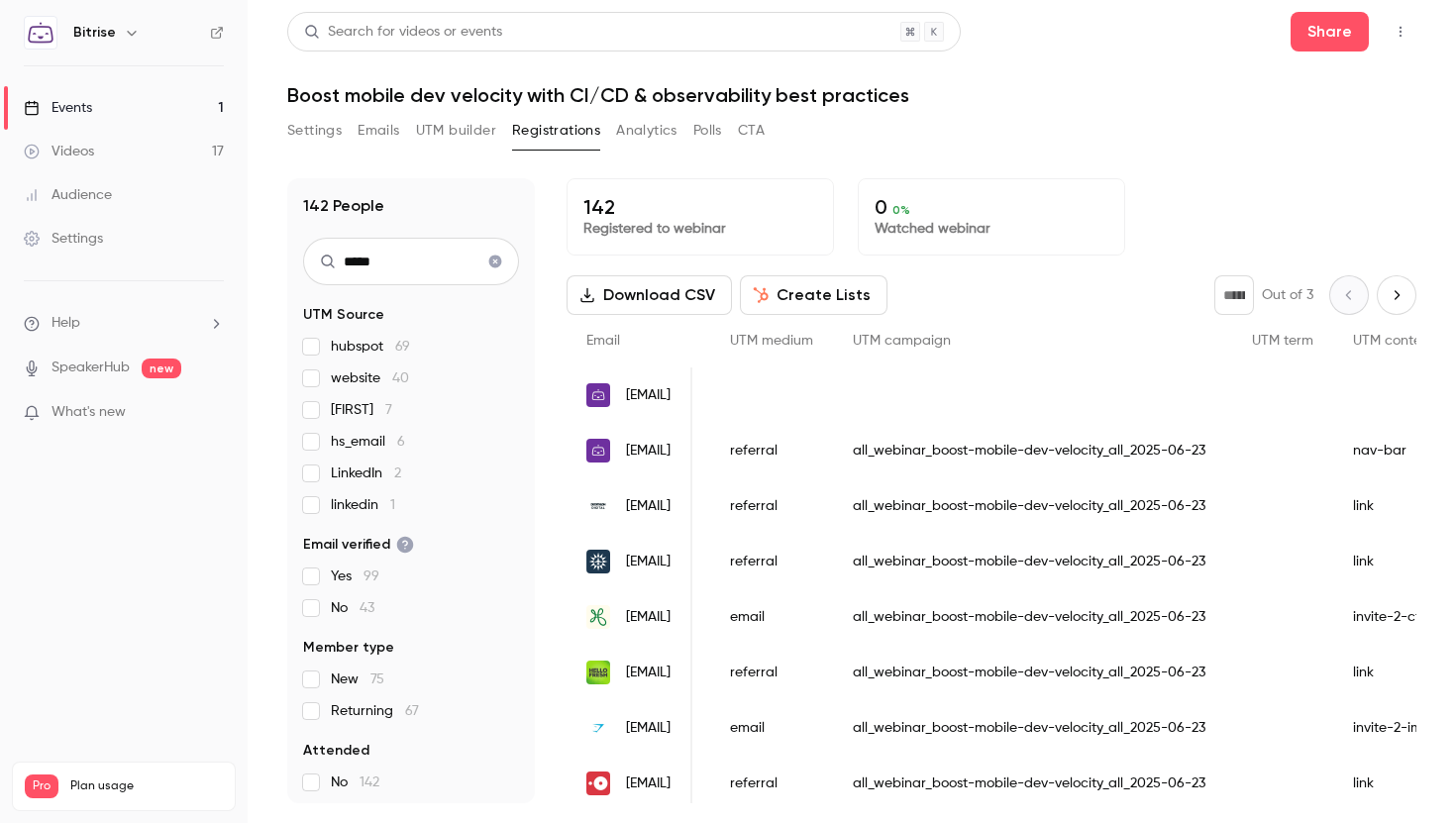 scroll, scrollTop: 0, scrollLeft: 879, axis: horizontal 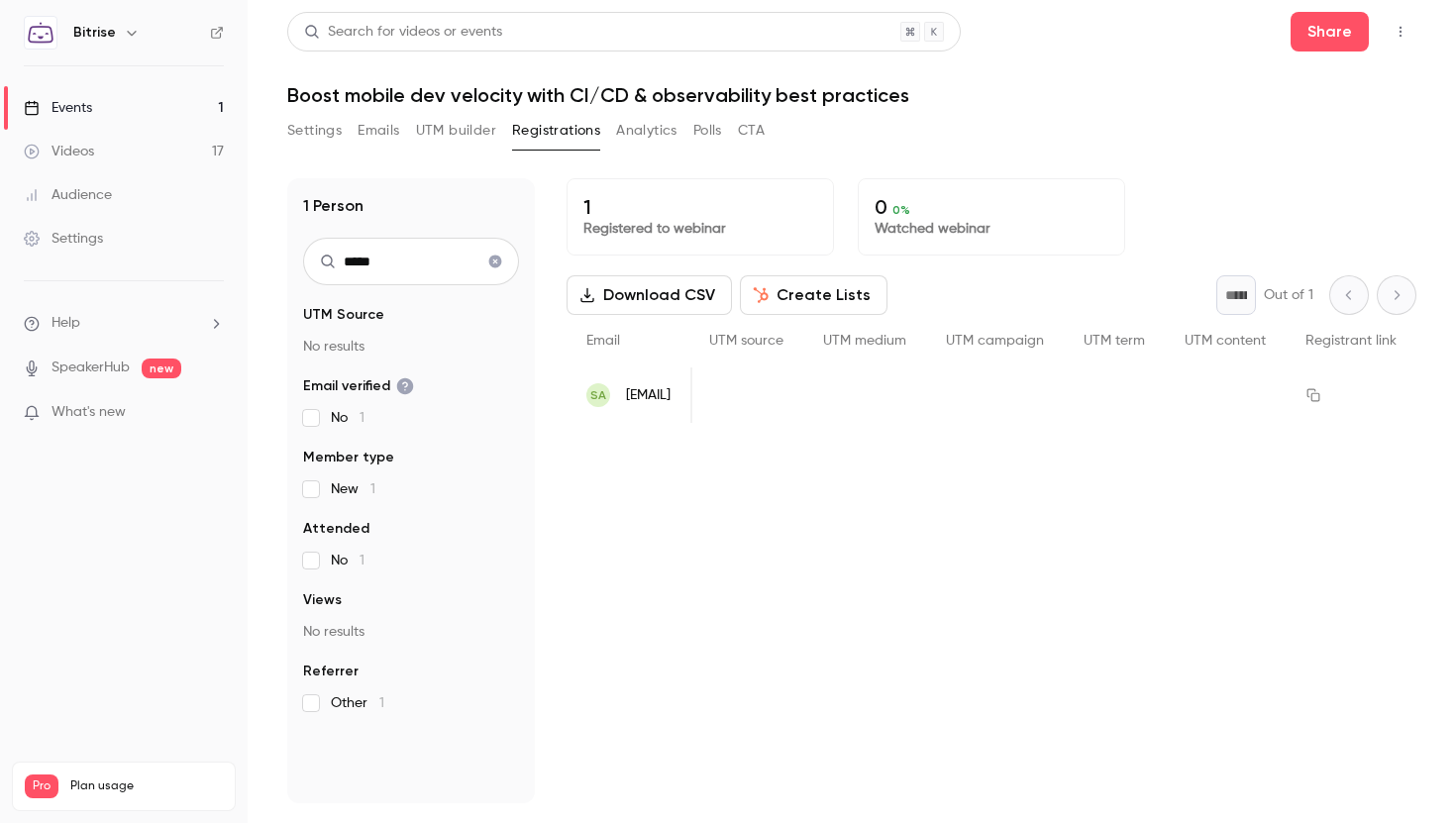 click on "*****" at bounding box center [411, 261] 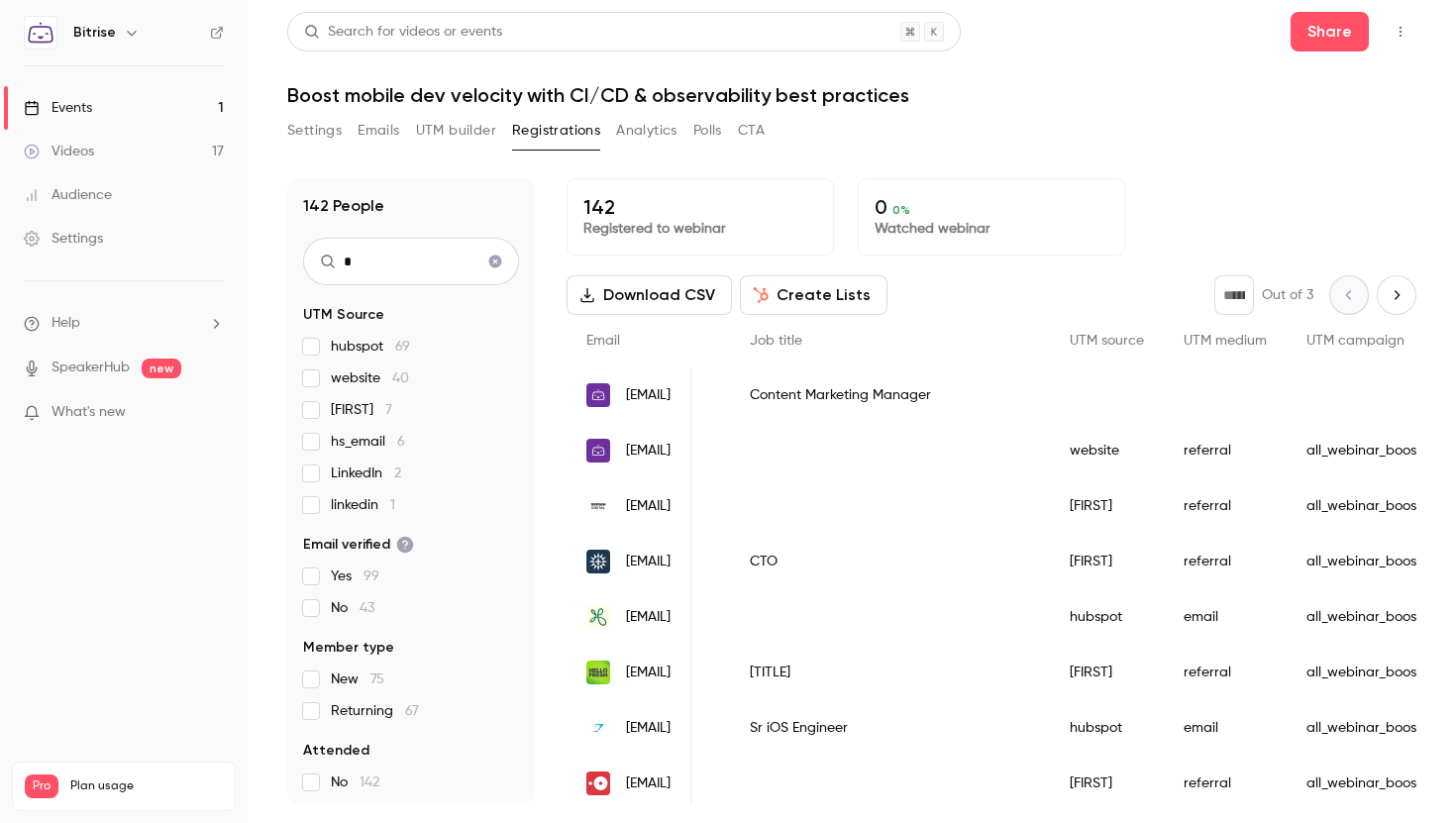 type on "*" 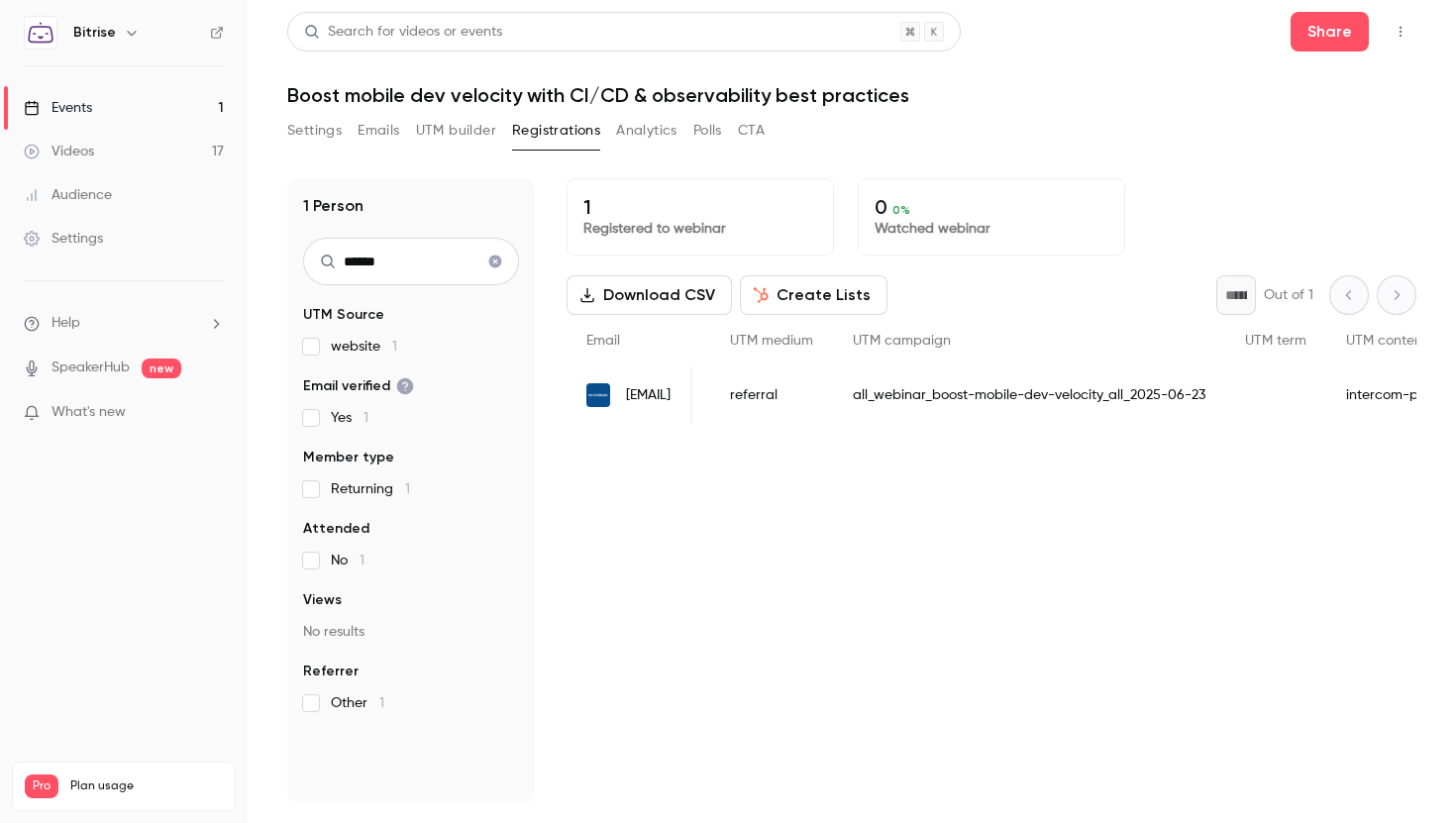 click on "******" at bounding box center (411, 261) 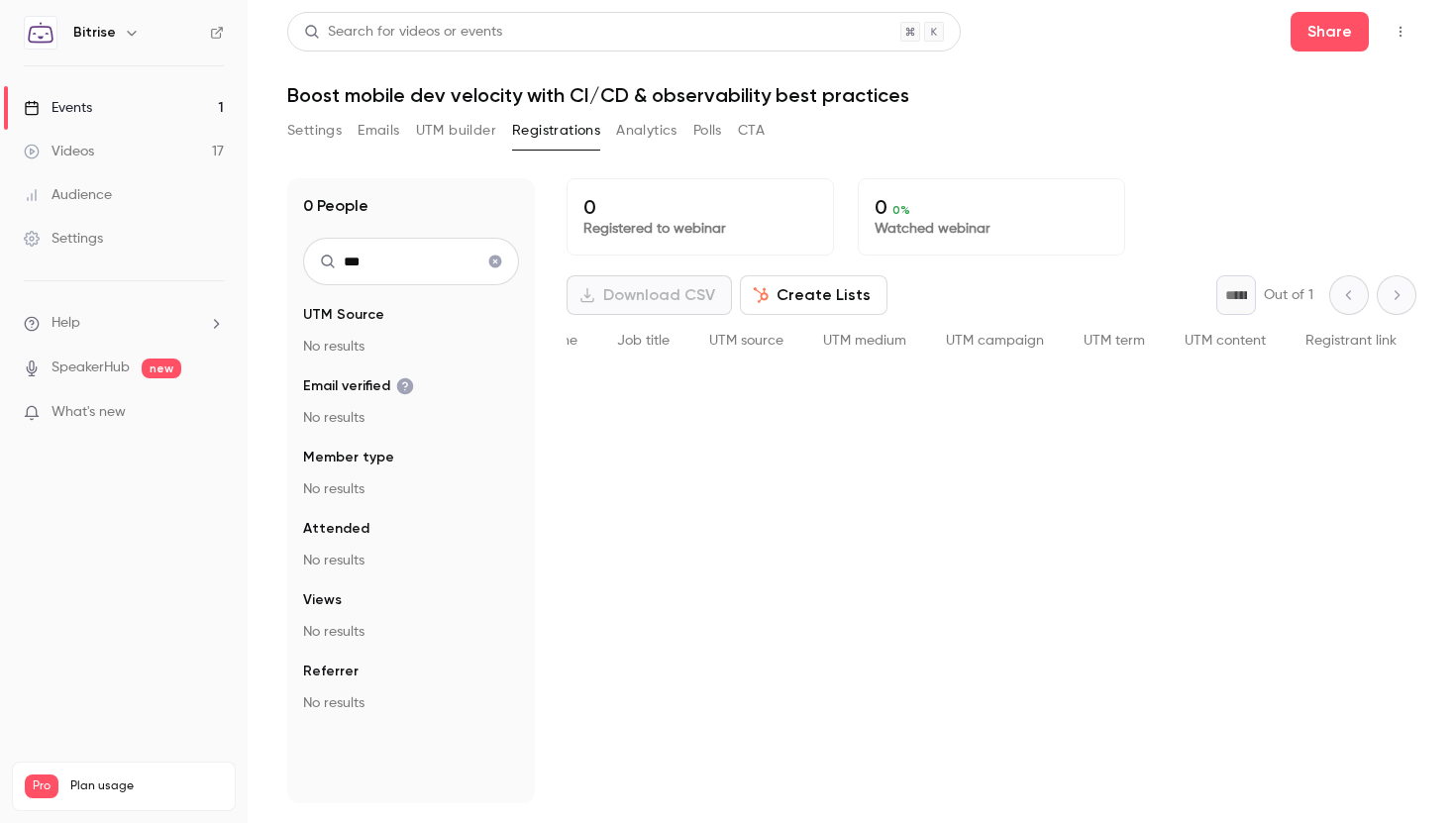 scroll, scrollTop: 0, scrollLeft: 658, axis: horizontal 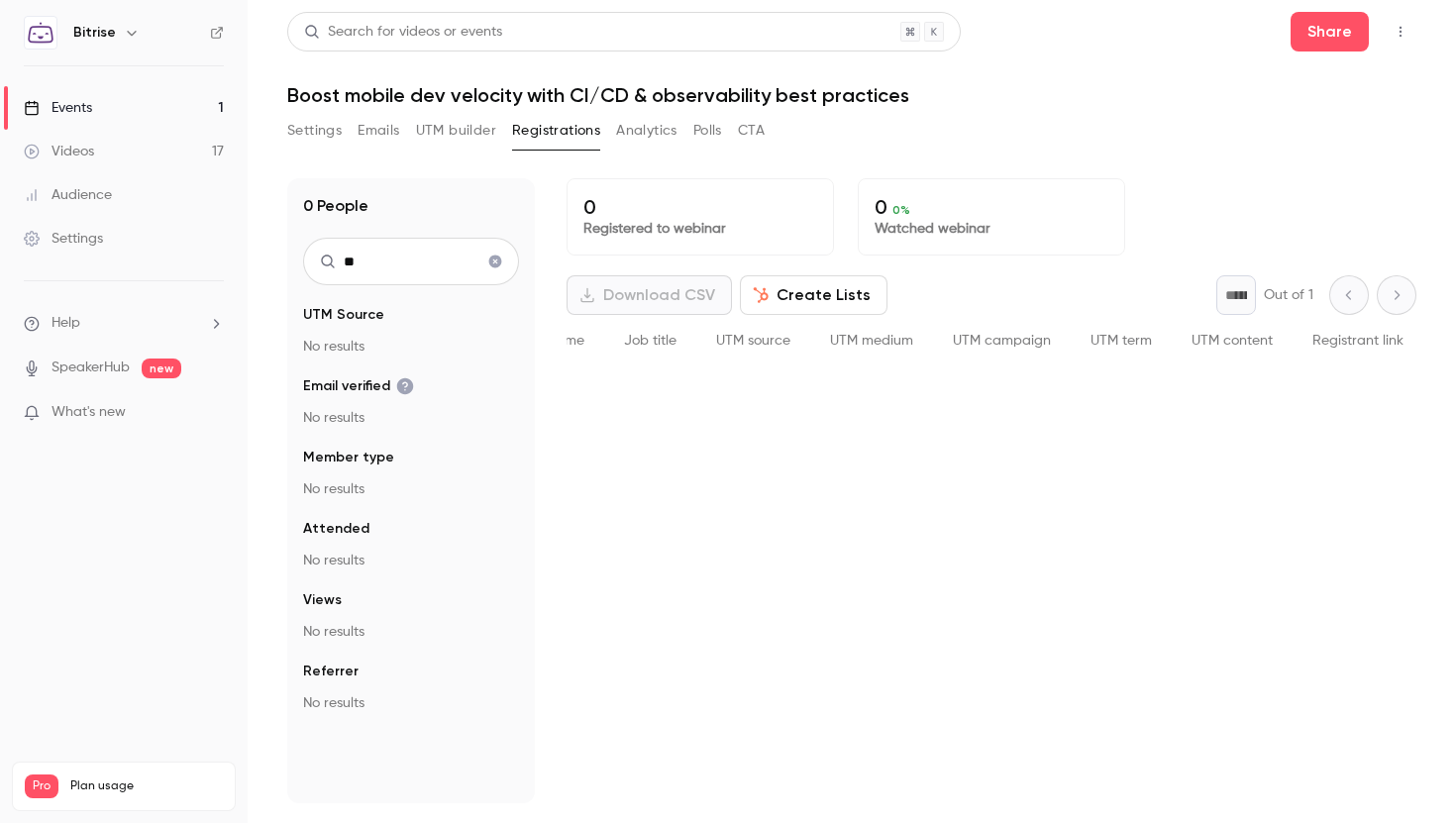 type on "*" 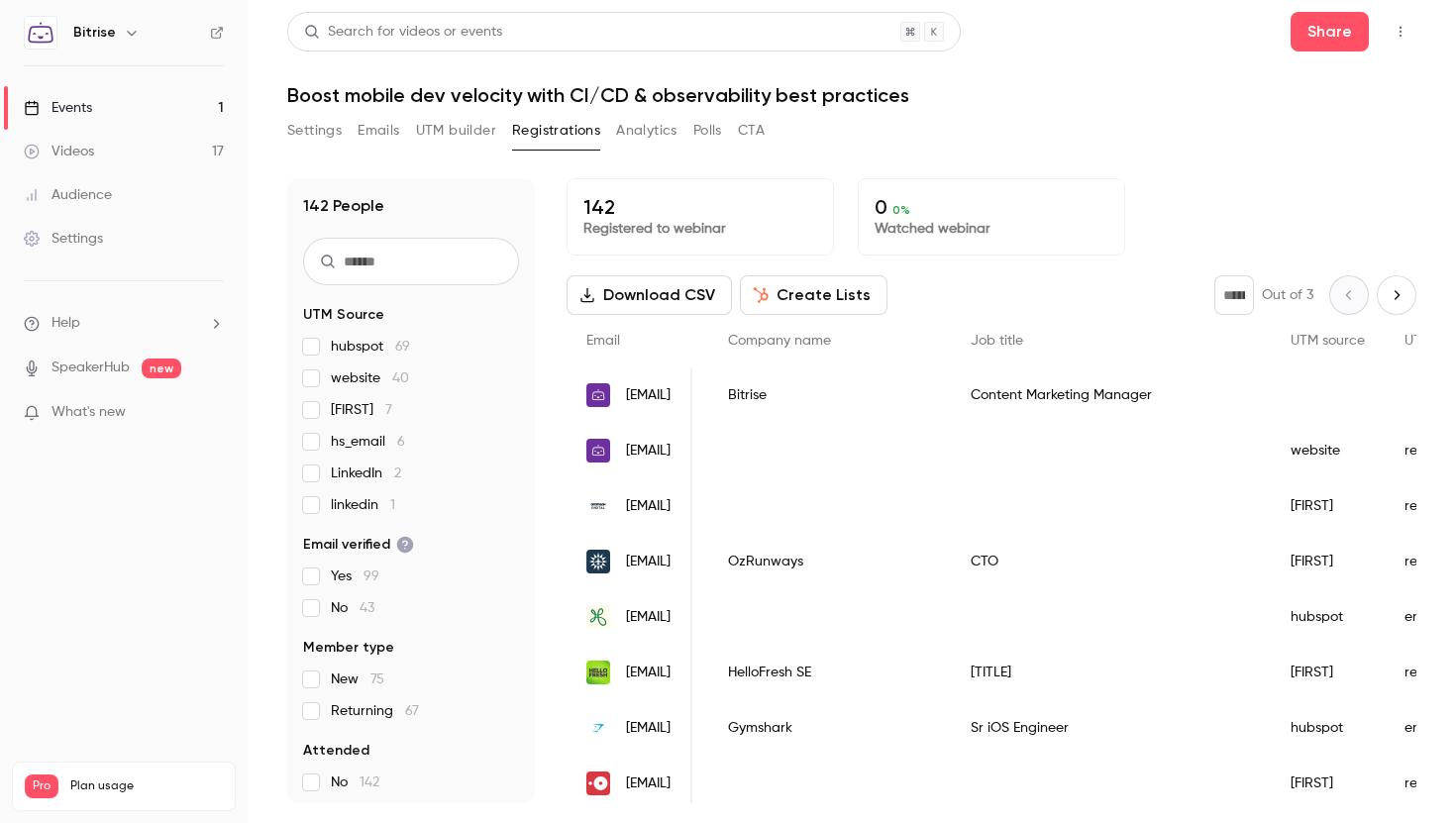 click at bounding box center (411, 261) 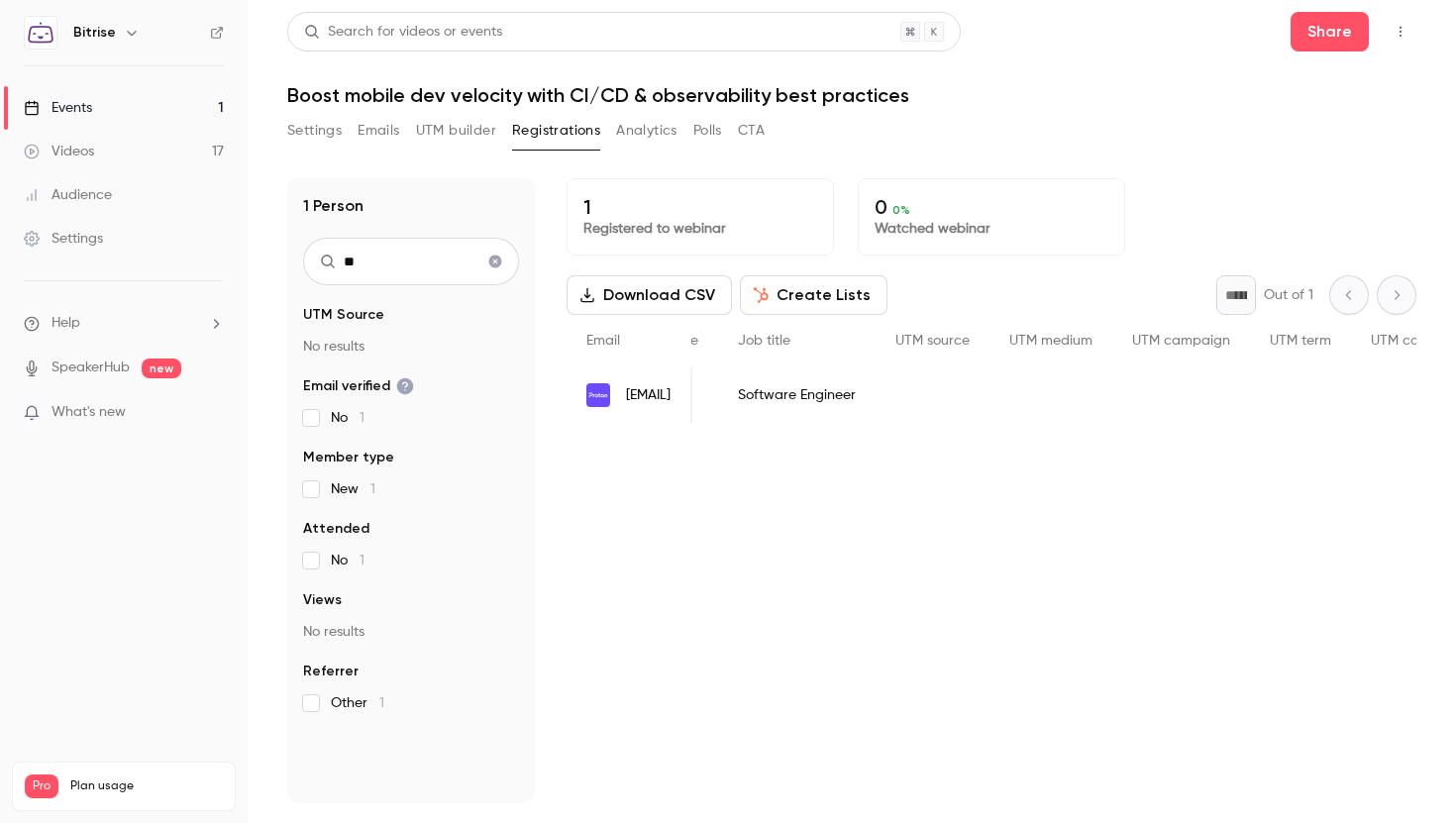 type on "*" 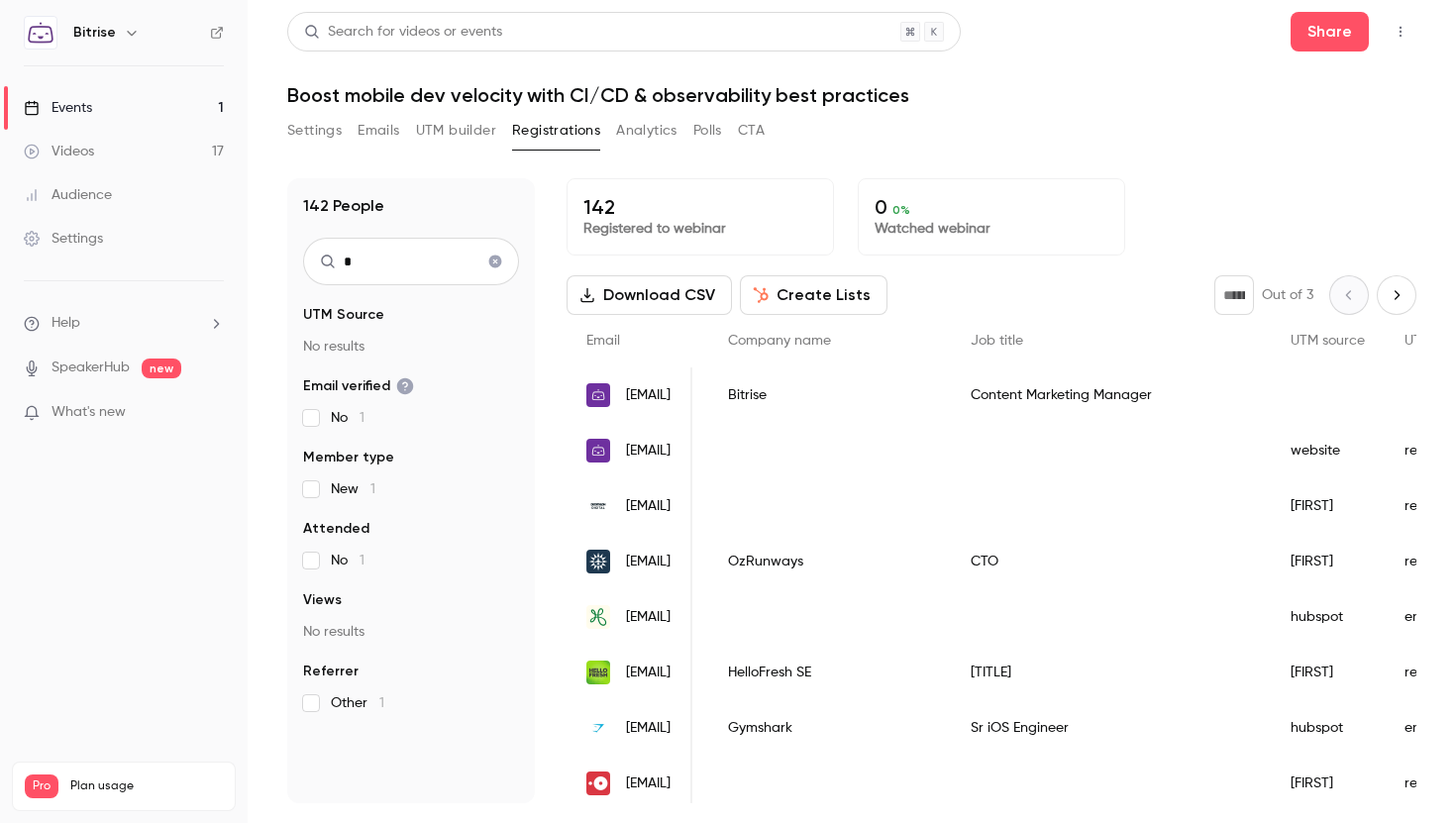 type 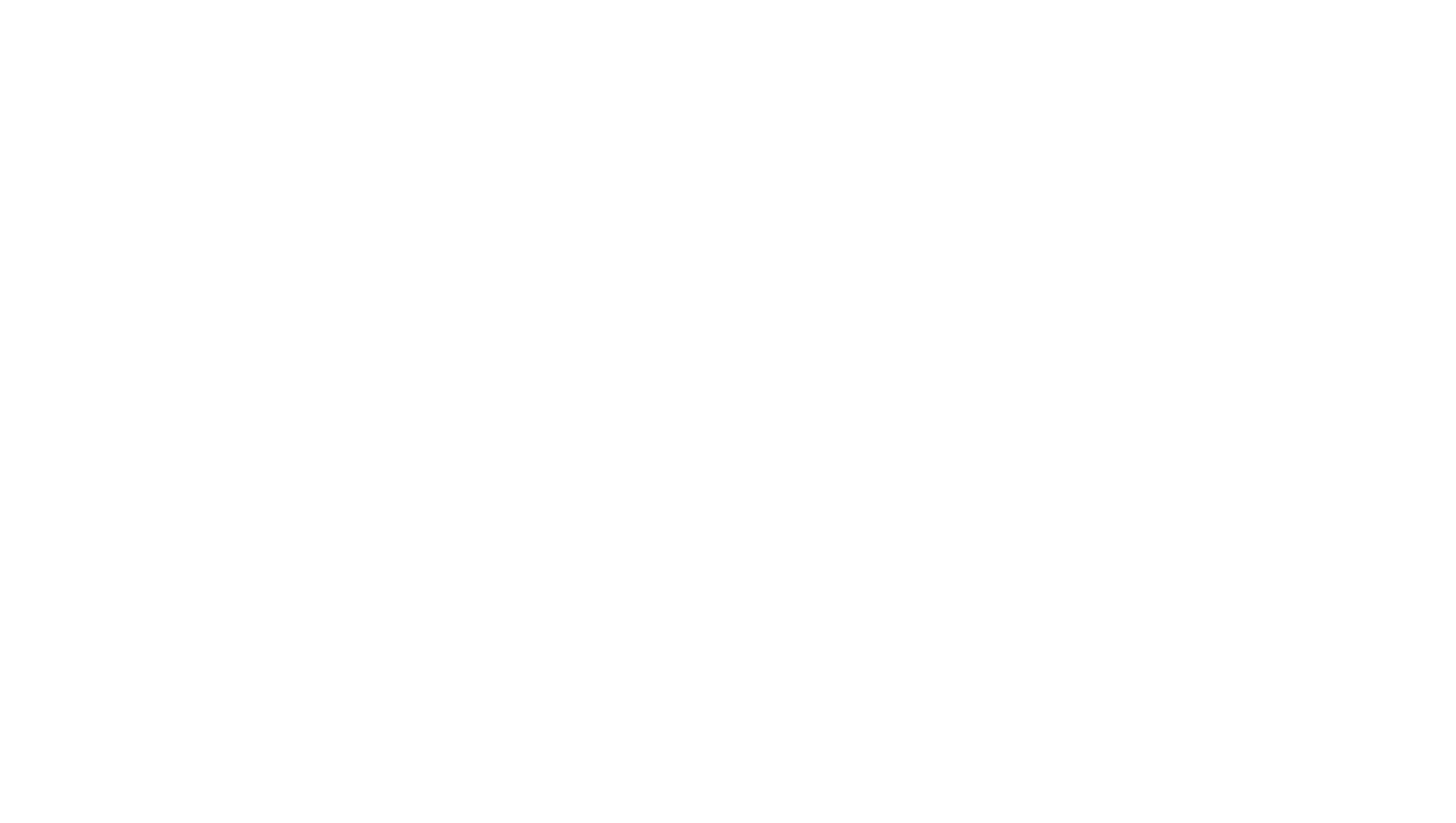 scroll, scrollTop: 0, scrollLeft: 0, axis: both 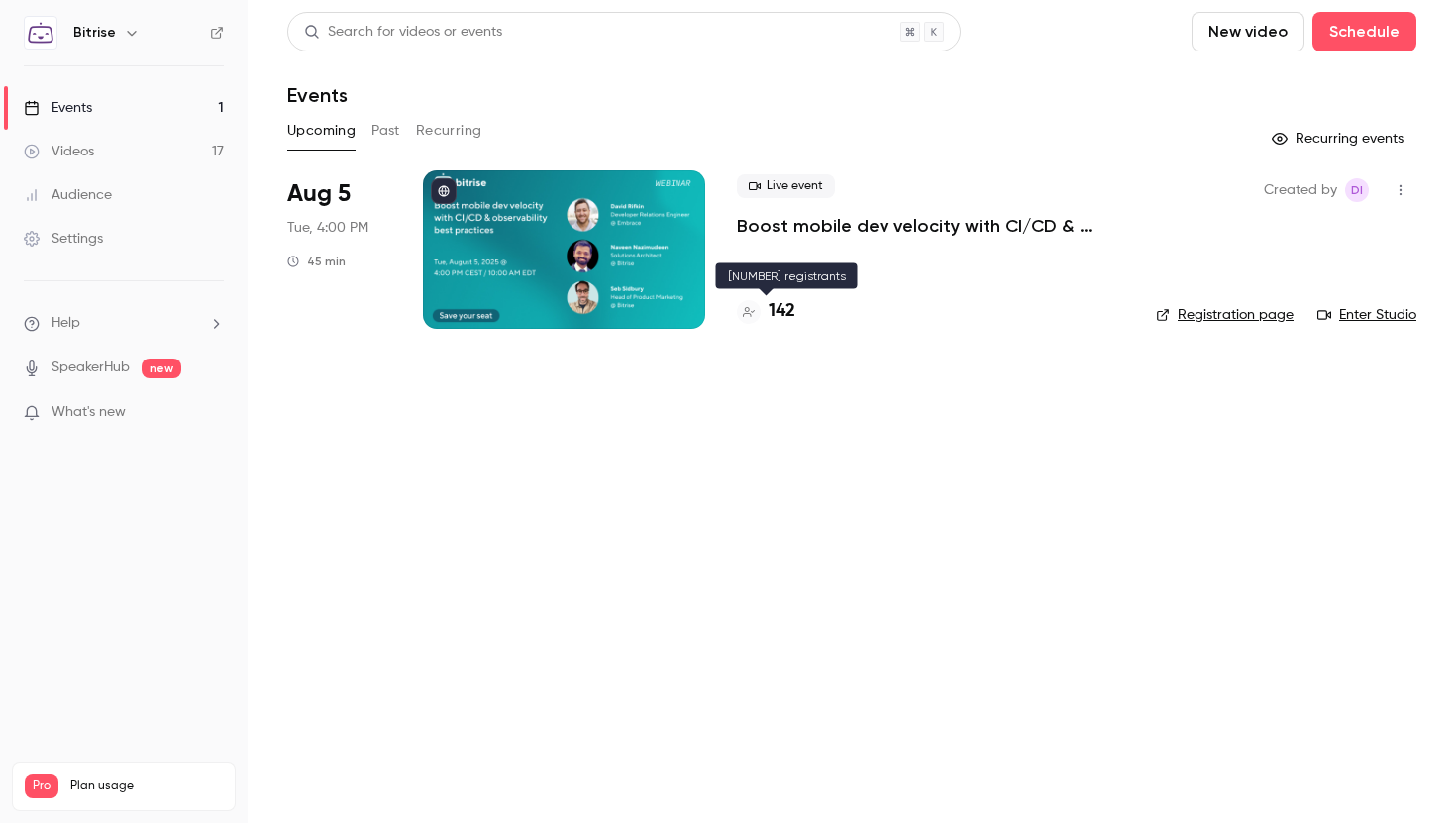 click on "142" at bounding box center [781, 311] 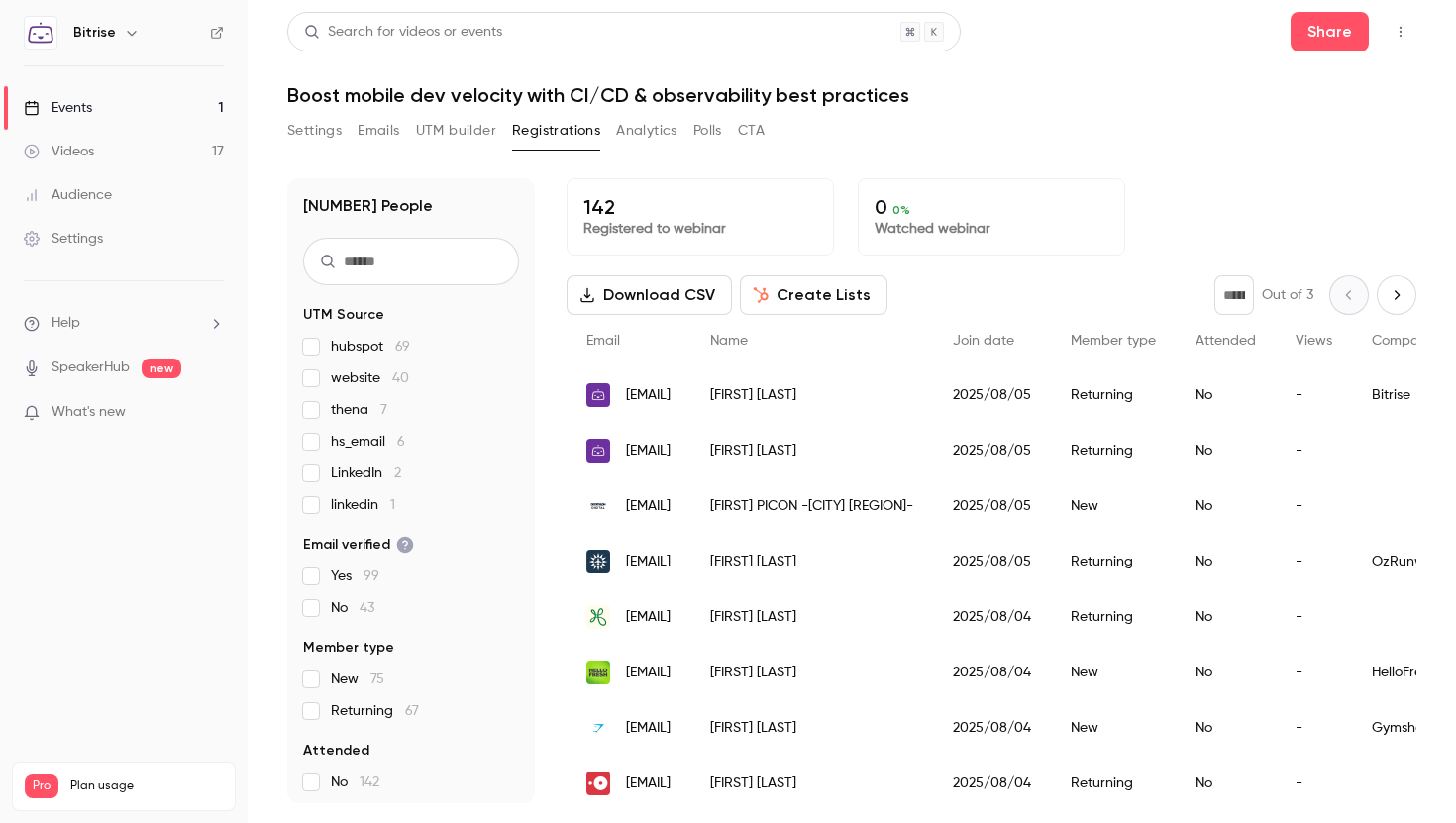 click on "Search for videos or events" at bounding box center (624, 32) 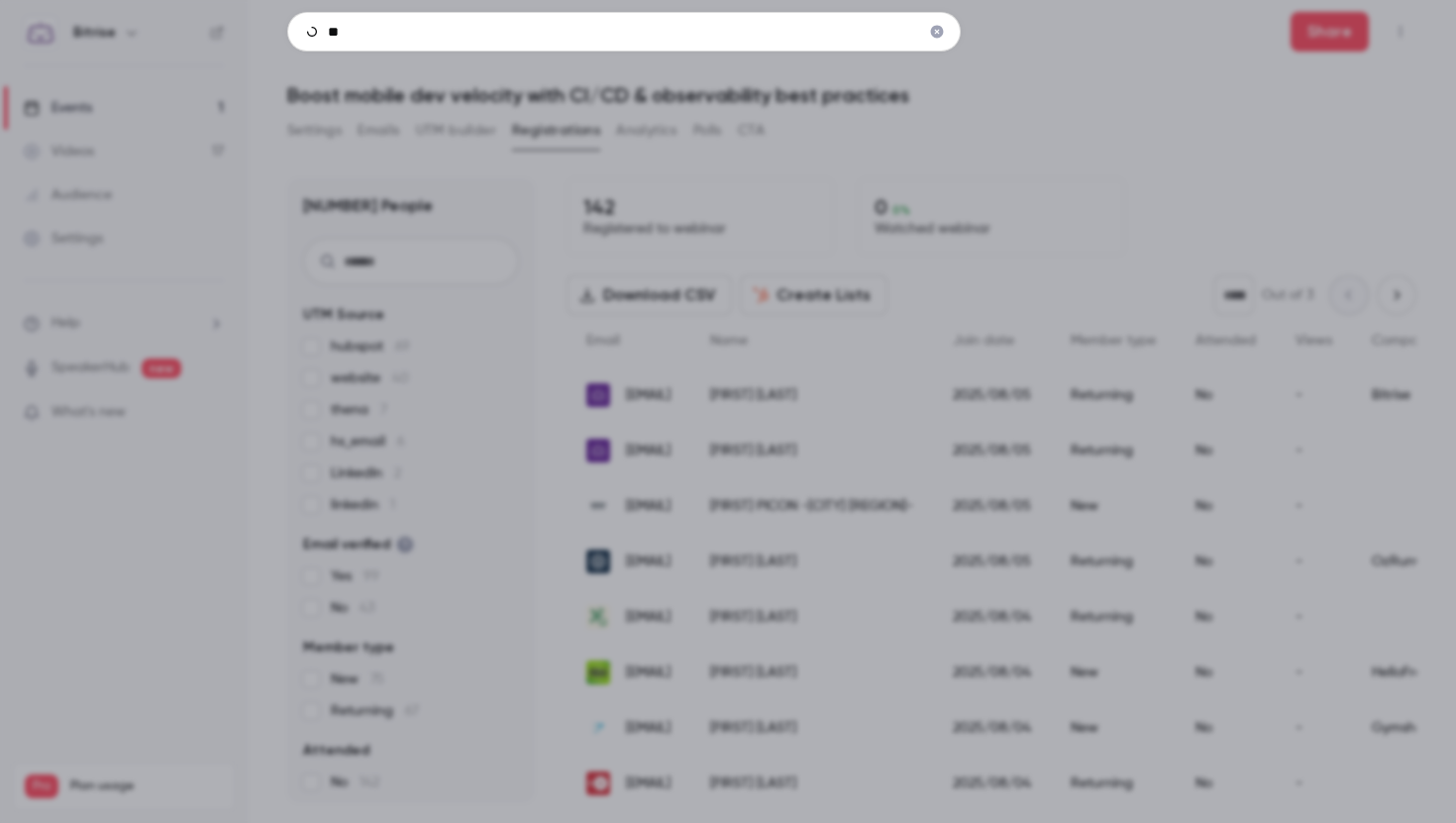 type on "*" 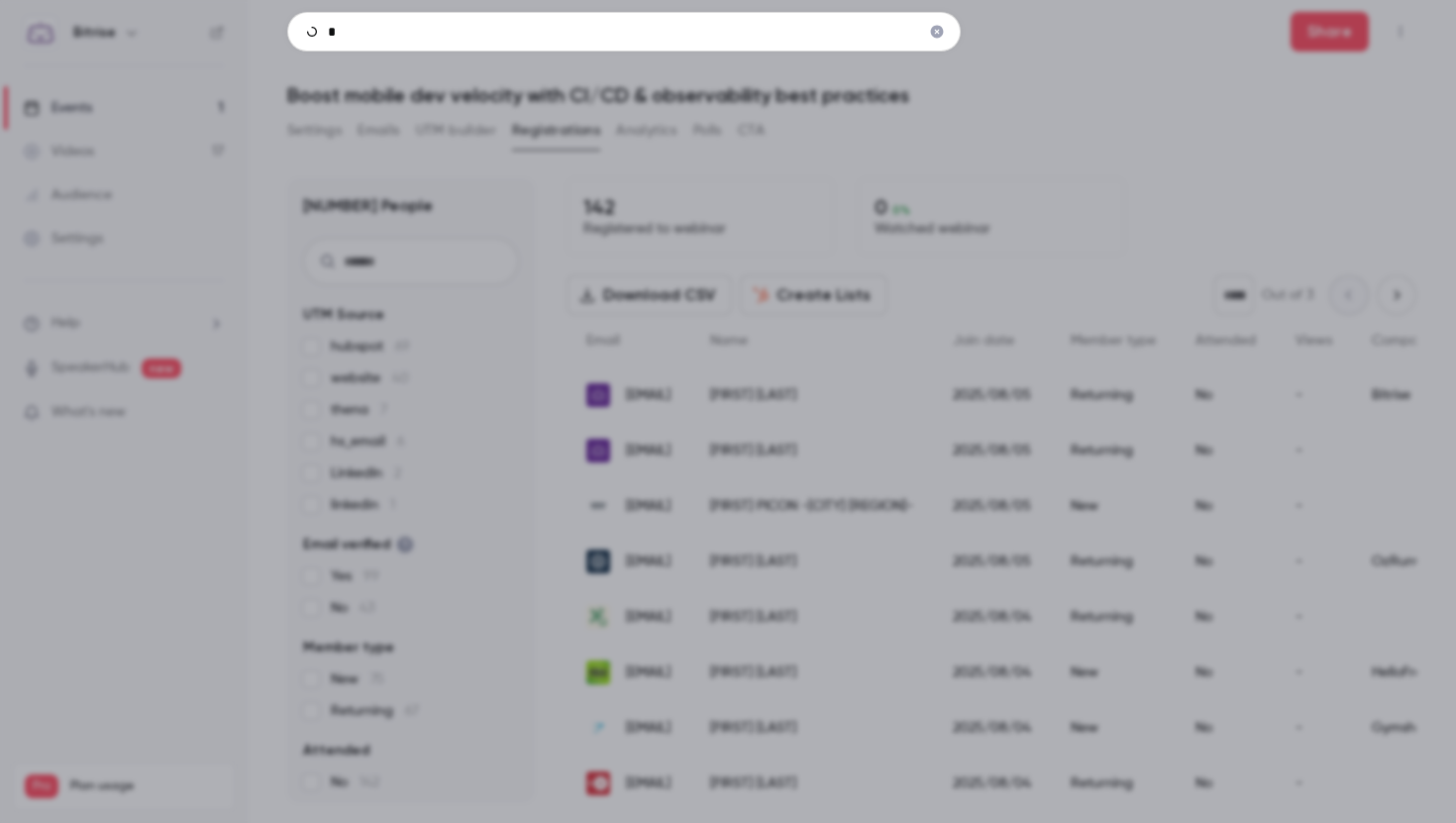 type 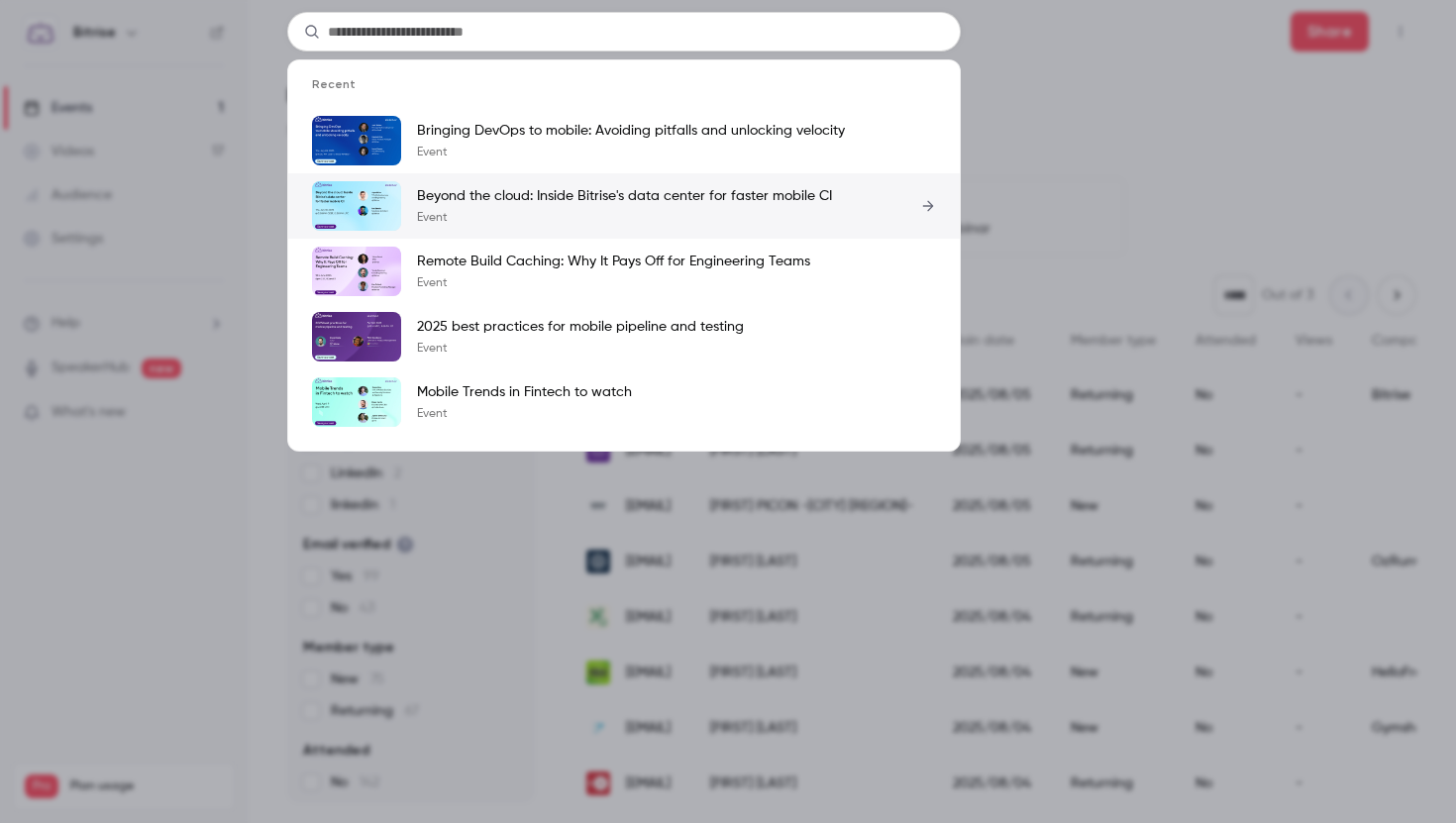 click on "Beyond the cloud: Inside Bitrise's data center for faster mobile CI Event" at bounding box center (624, 206) 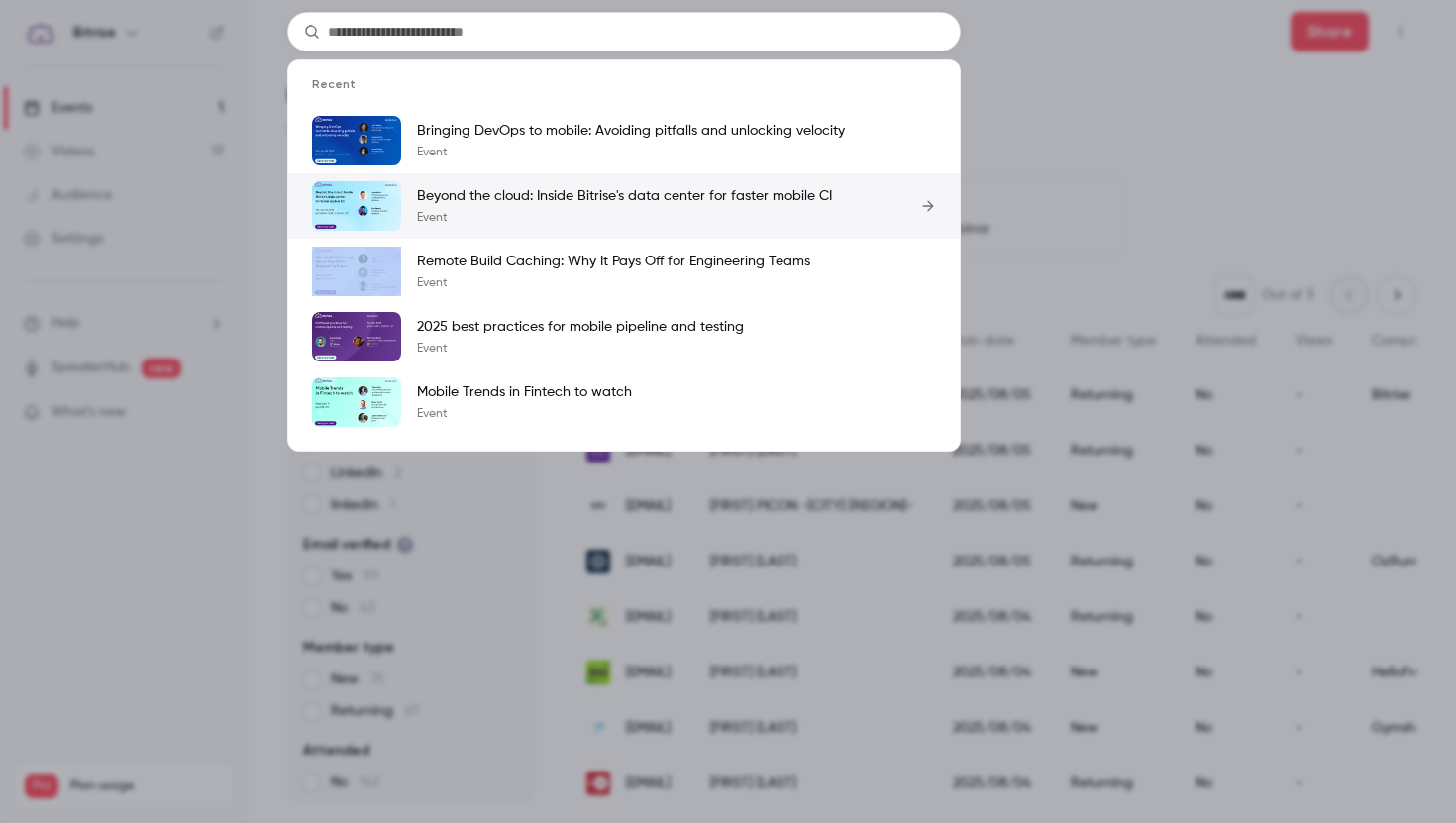 click on "Beyond the cloud: Inside Bitrise's data center for faster mobile CI Event" at bounding box center (624, 206) 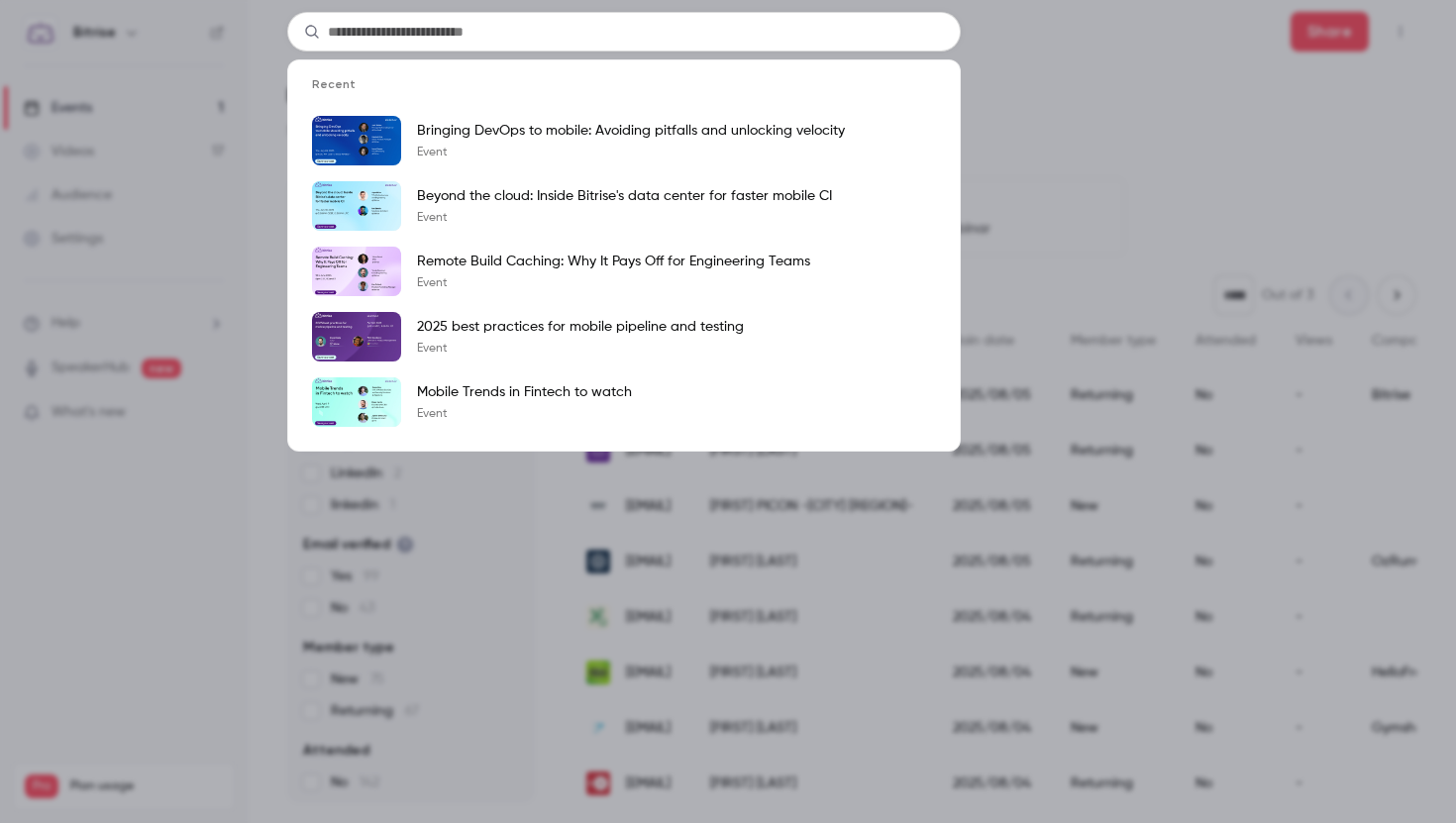click on "Recent Bringing DevOps to mobile: Avoiding pitfalls and unlocking velocity Event Beyond the cloud: Inside Bitrise's data center for faster mobile CI Event Remote Build Caching: Why It Pays Off for Engineering Teams Event 2025 best practices for mobile pipeline and testing Event Mobile Trends in Fintech to watch Event" at bounding box center [728, 411] 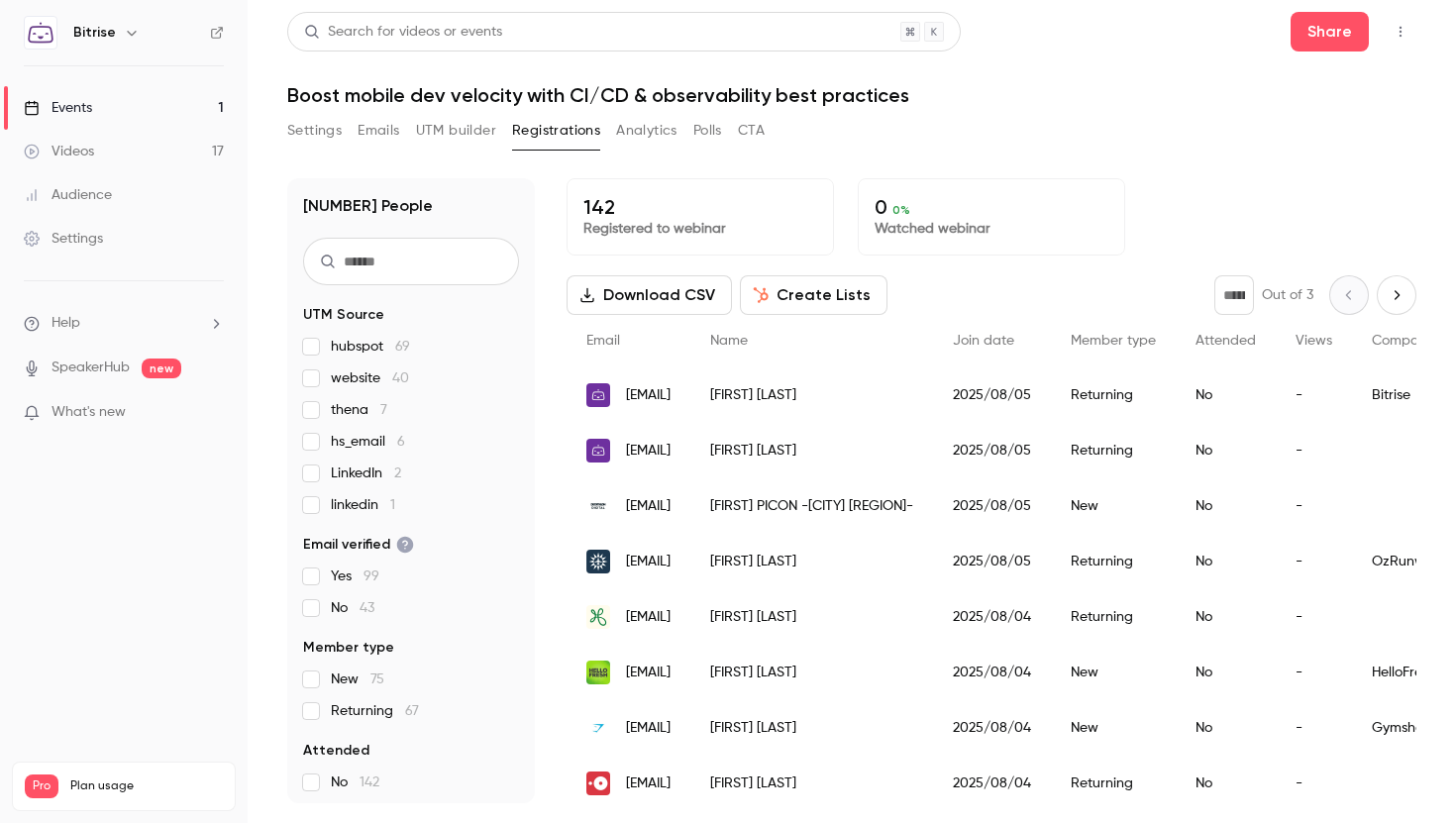 click at bounding box center [411, 261] 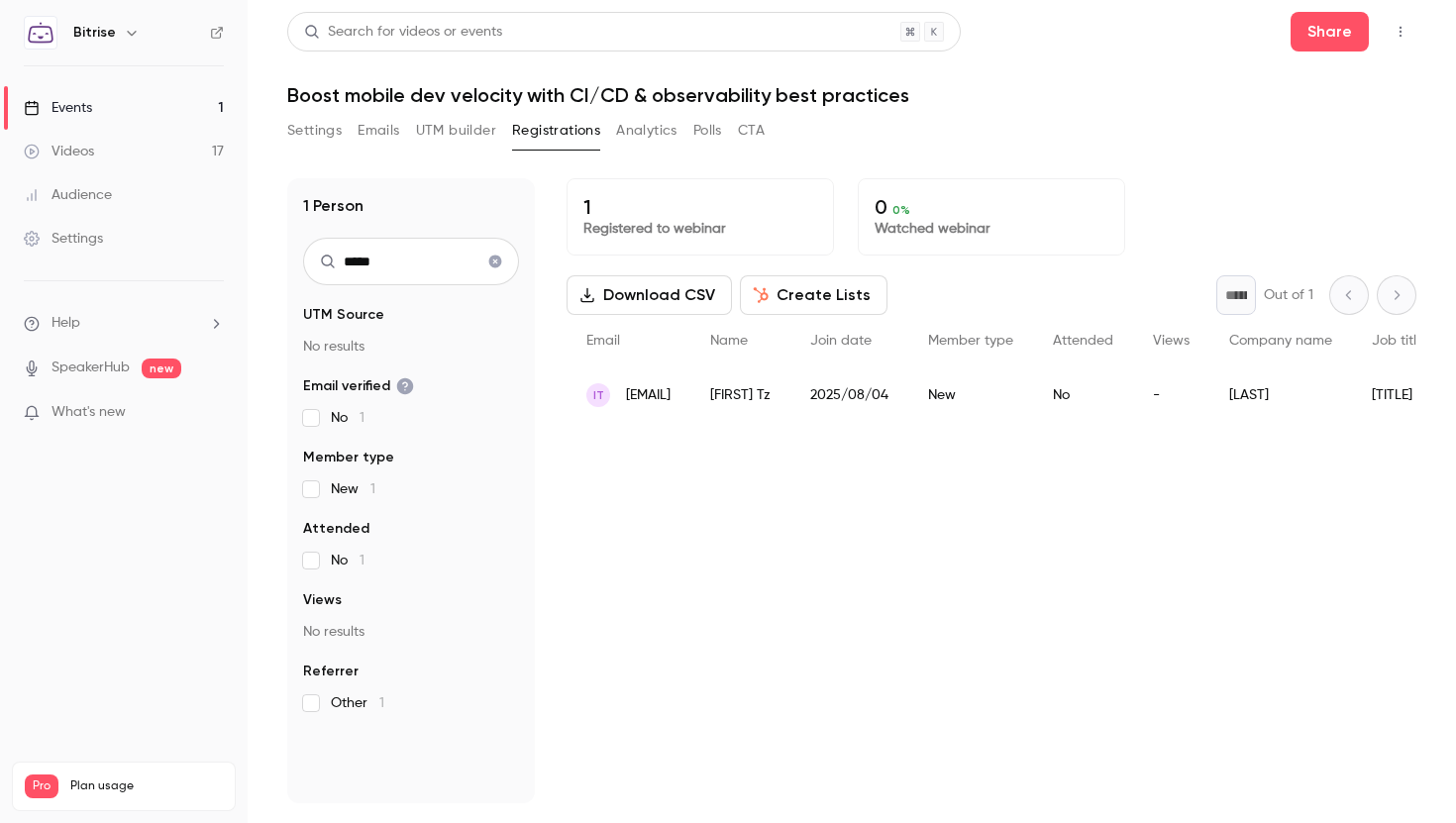 click on "*****" at bounding box center (411, 261) 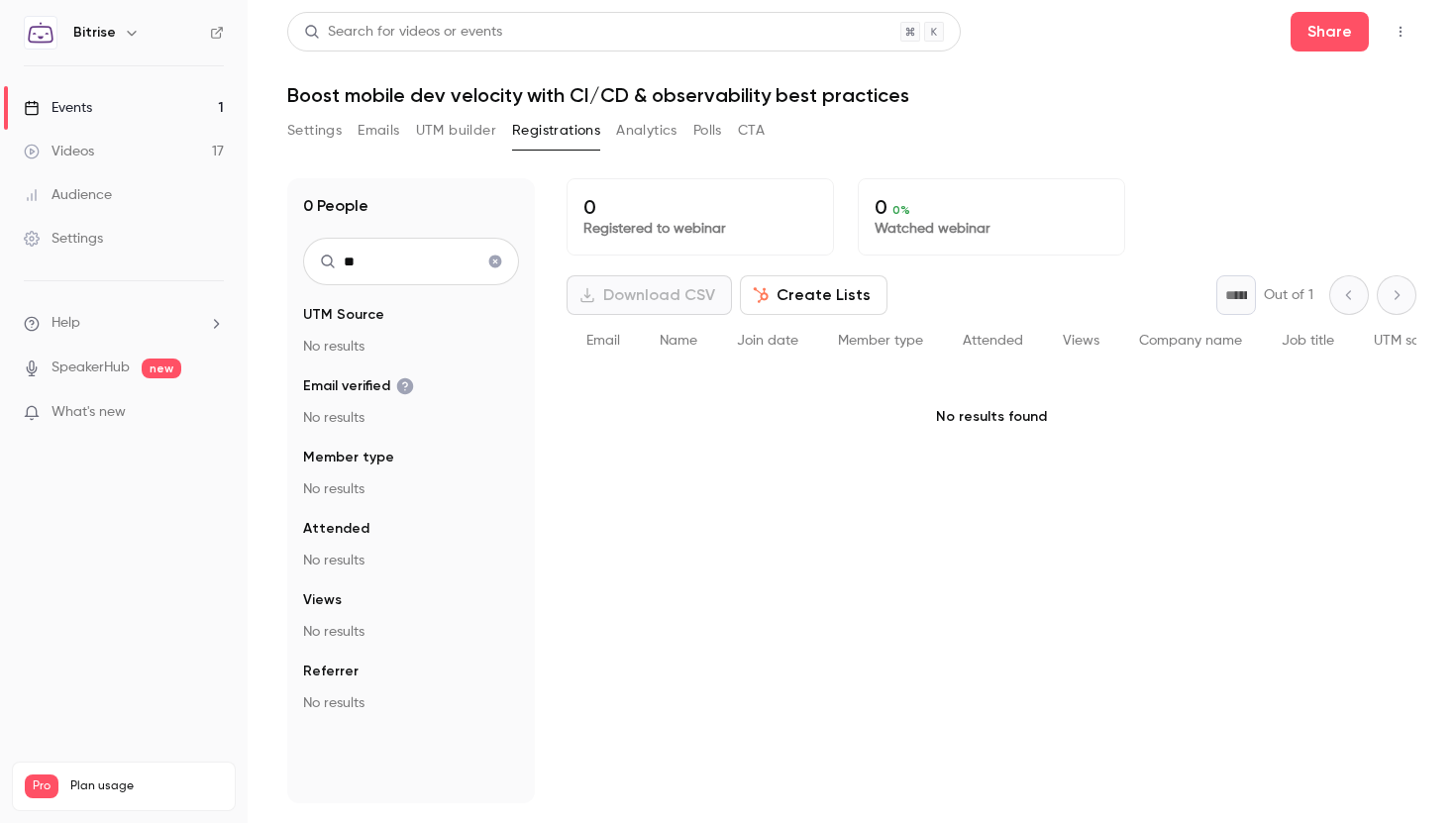 type on "*" 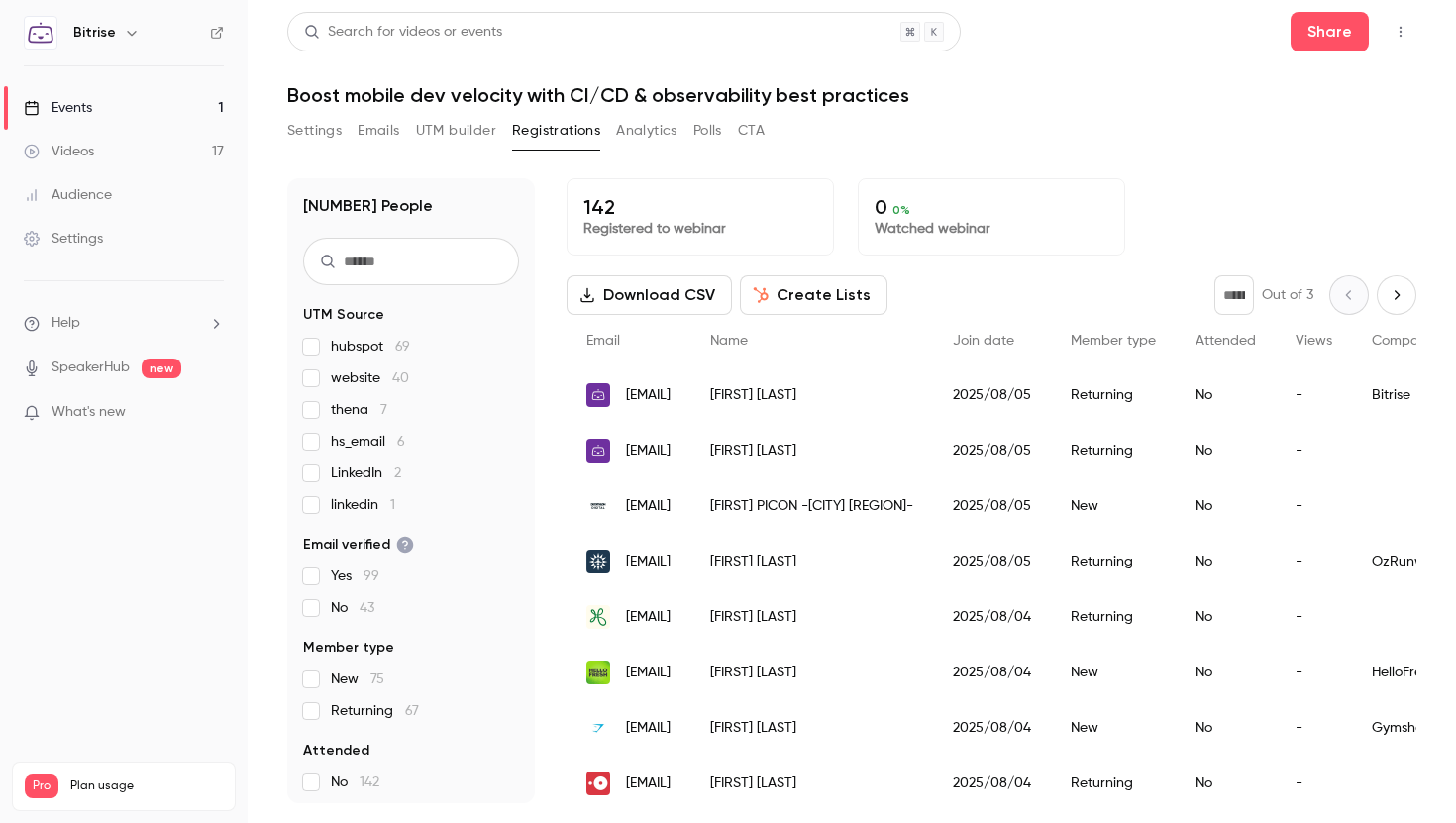 click at bounding box center [411, 261] 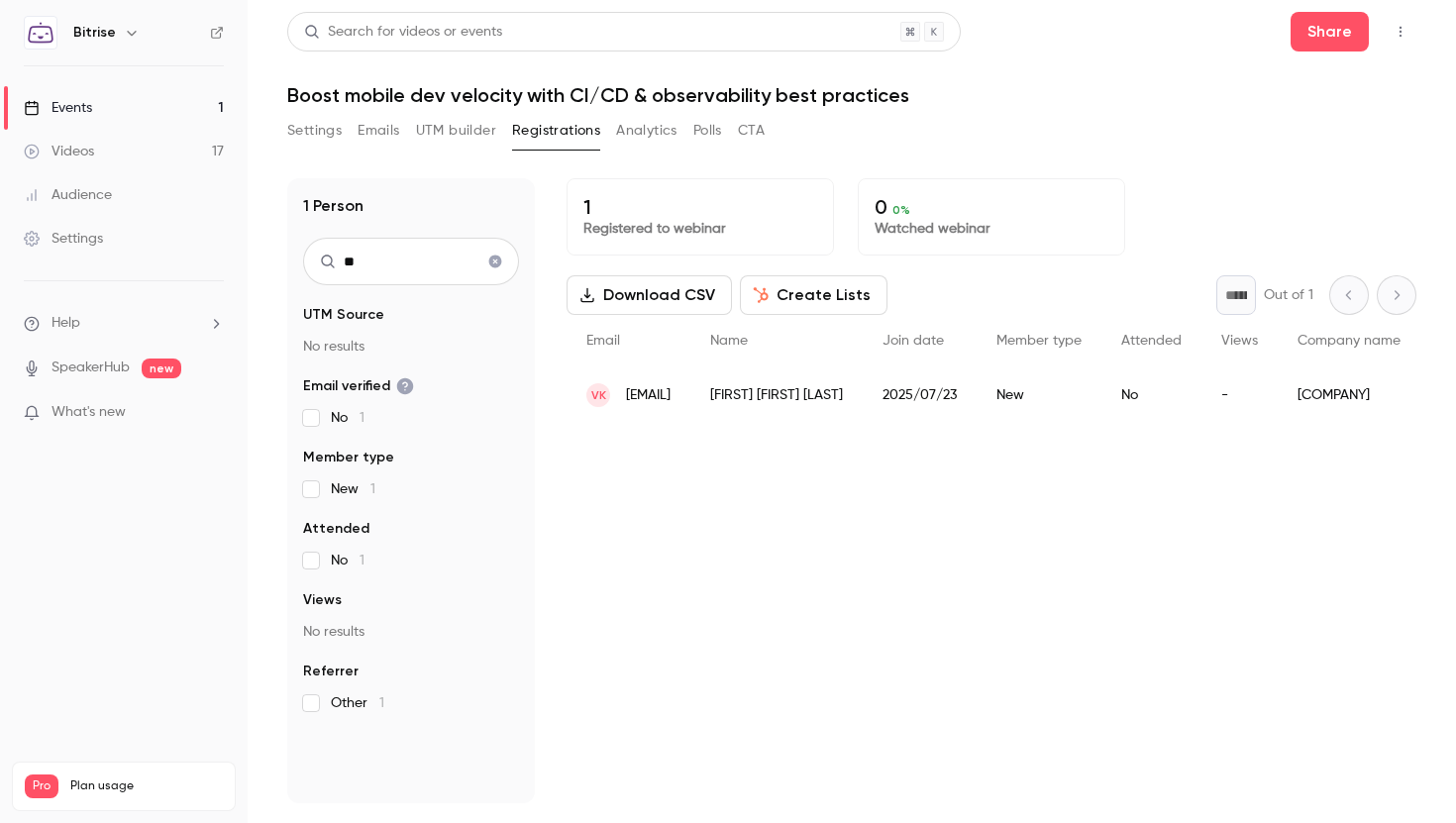 type on "*" 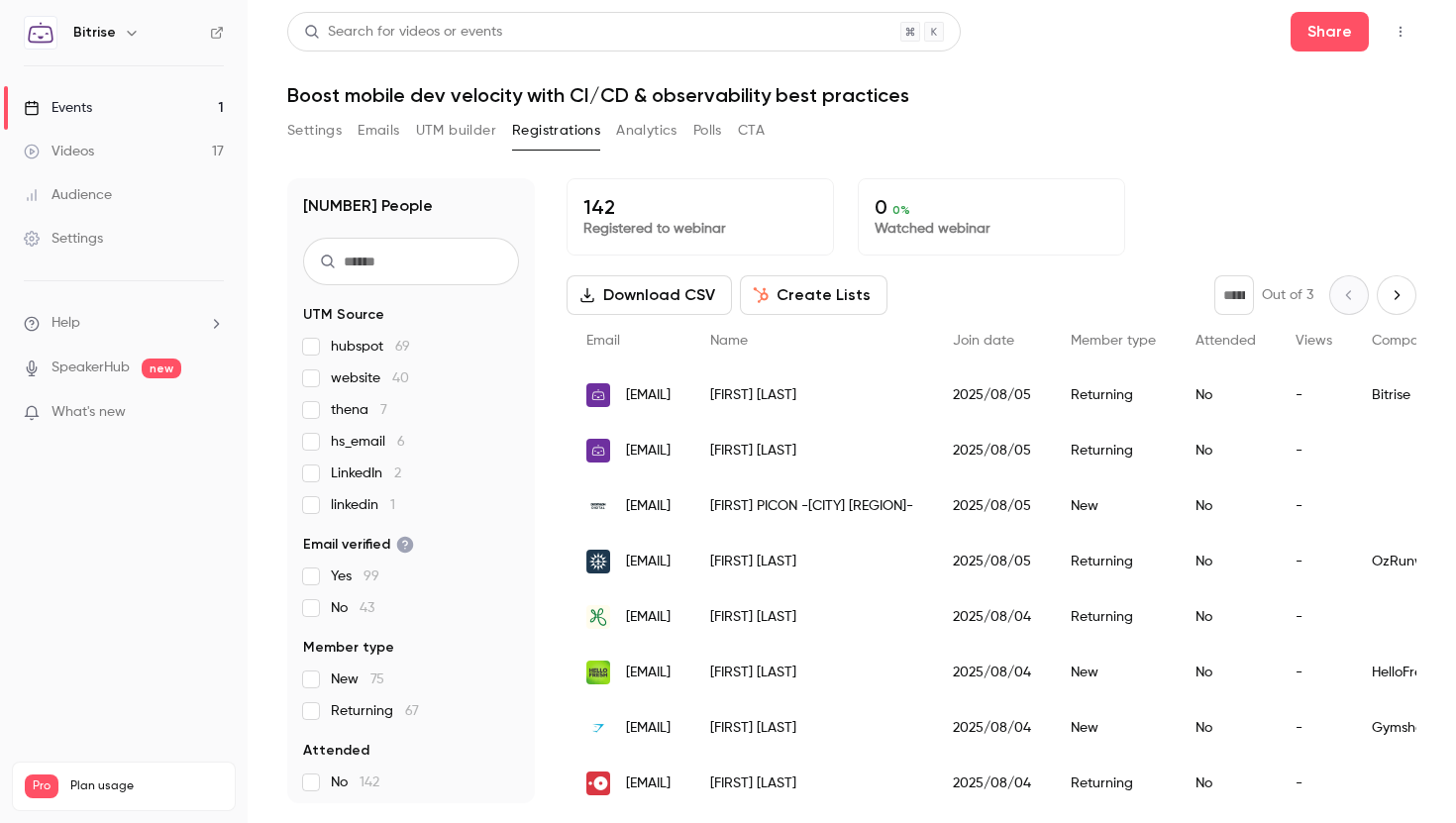 click at bounding box center (411, 261) 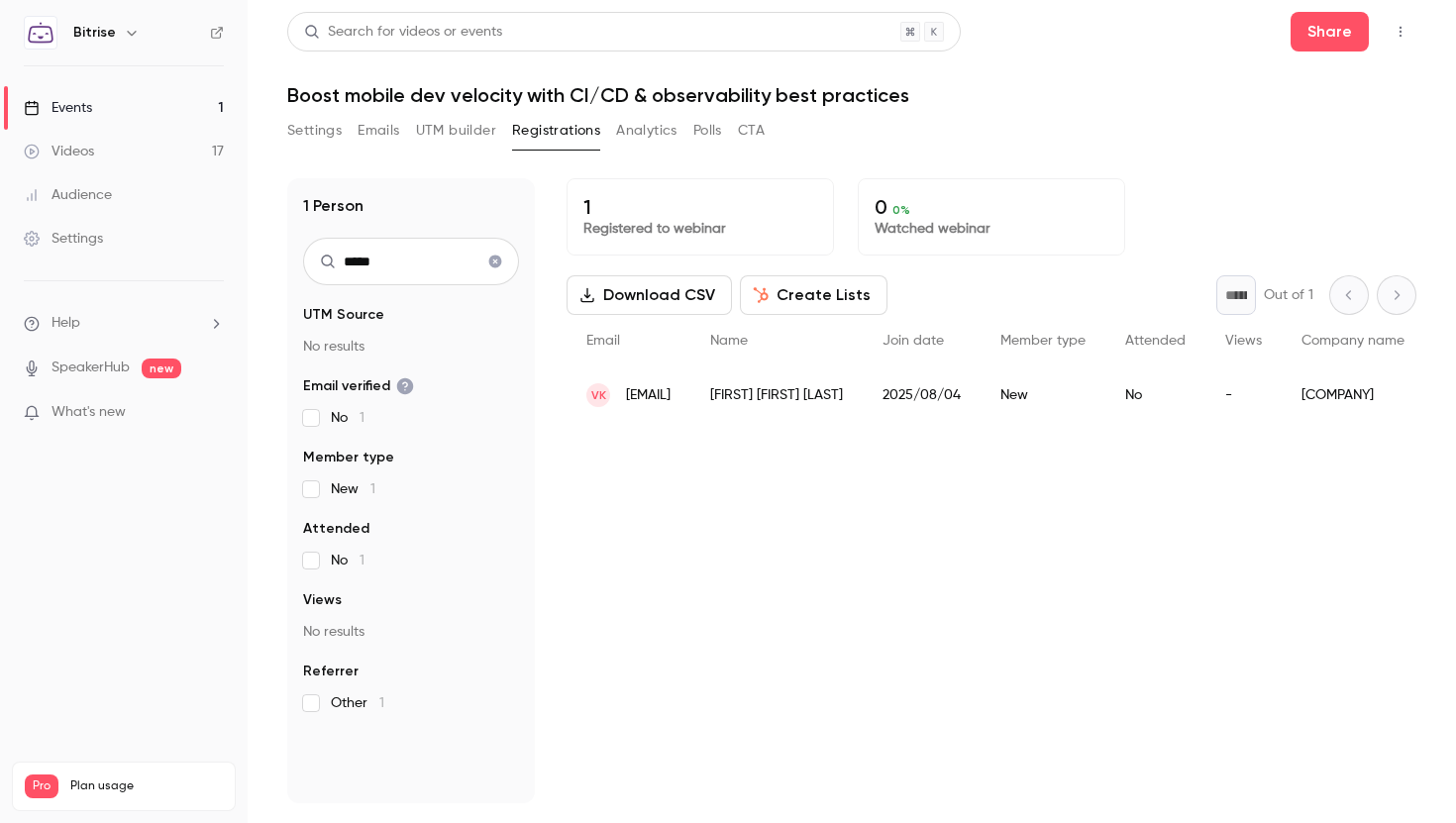 click on "*****" at bounding box center [411, 261] 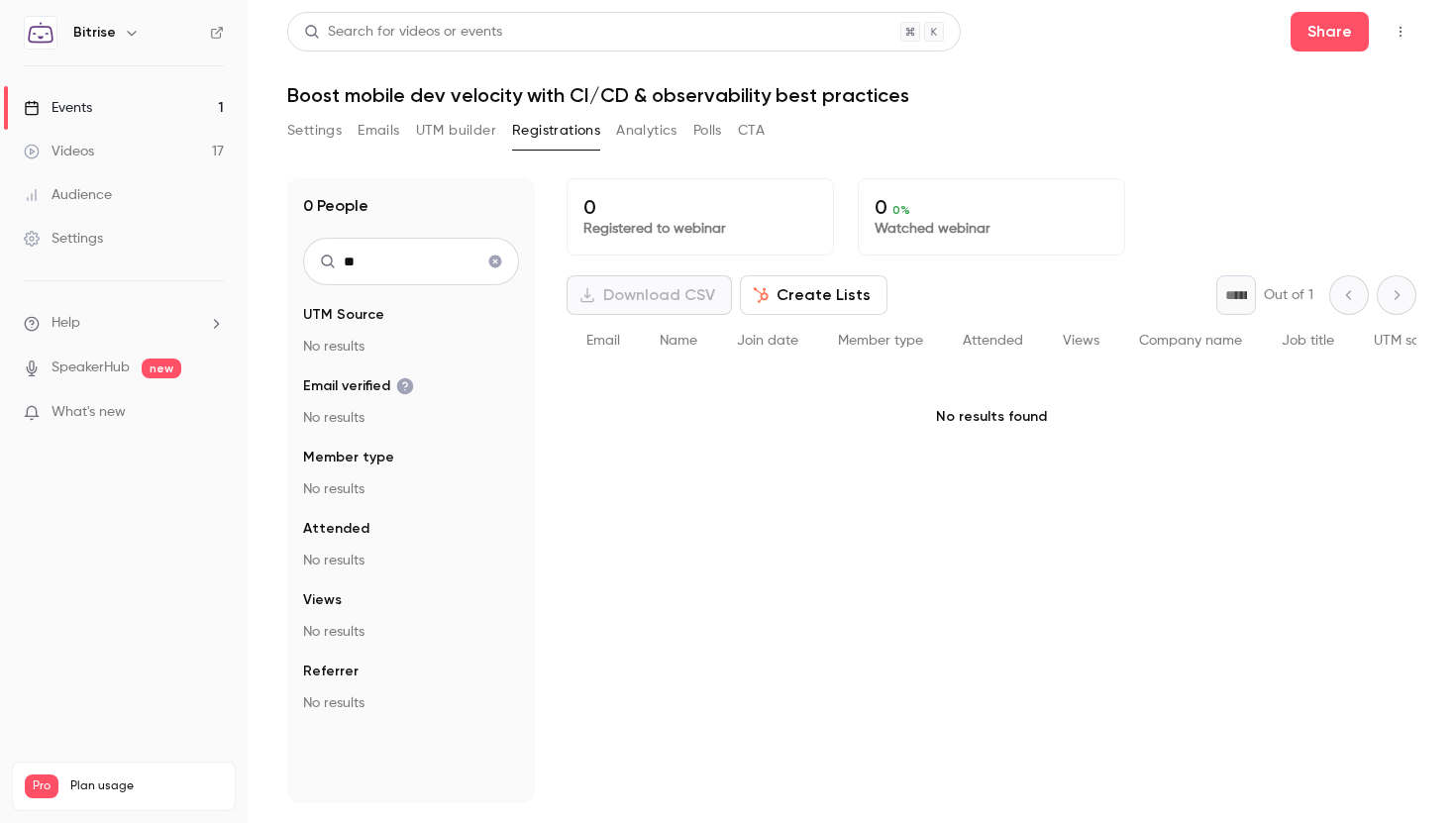 type on "*" 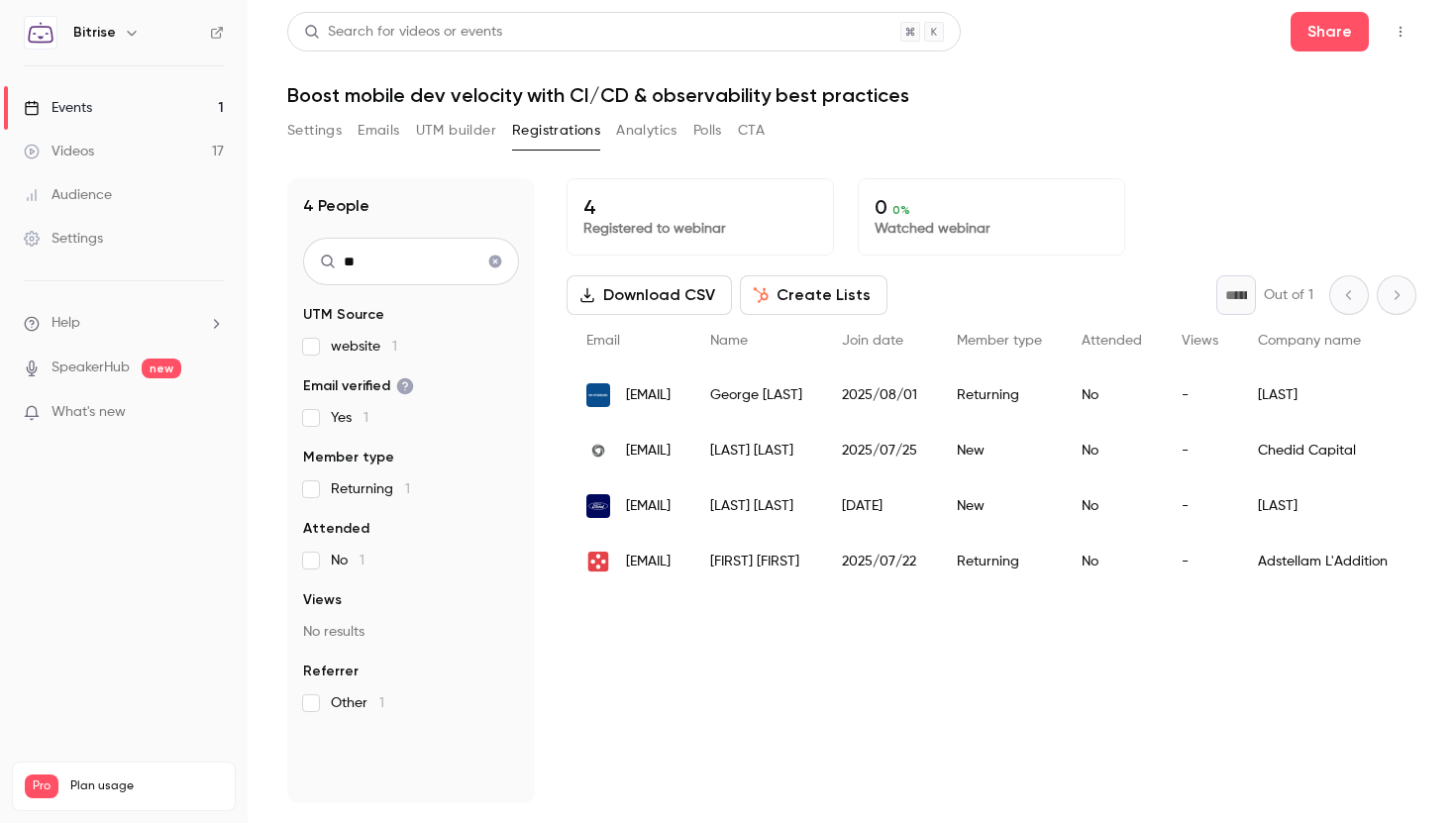type on "*" 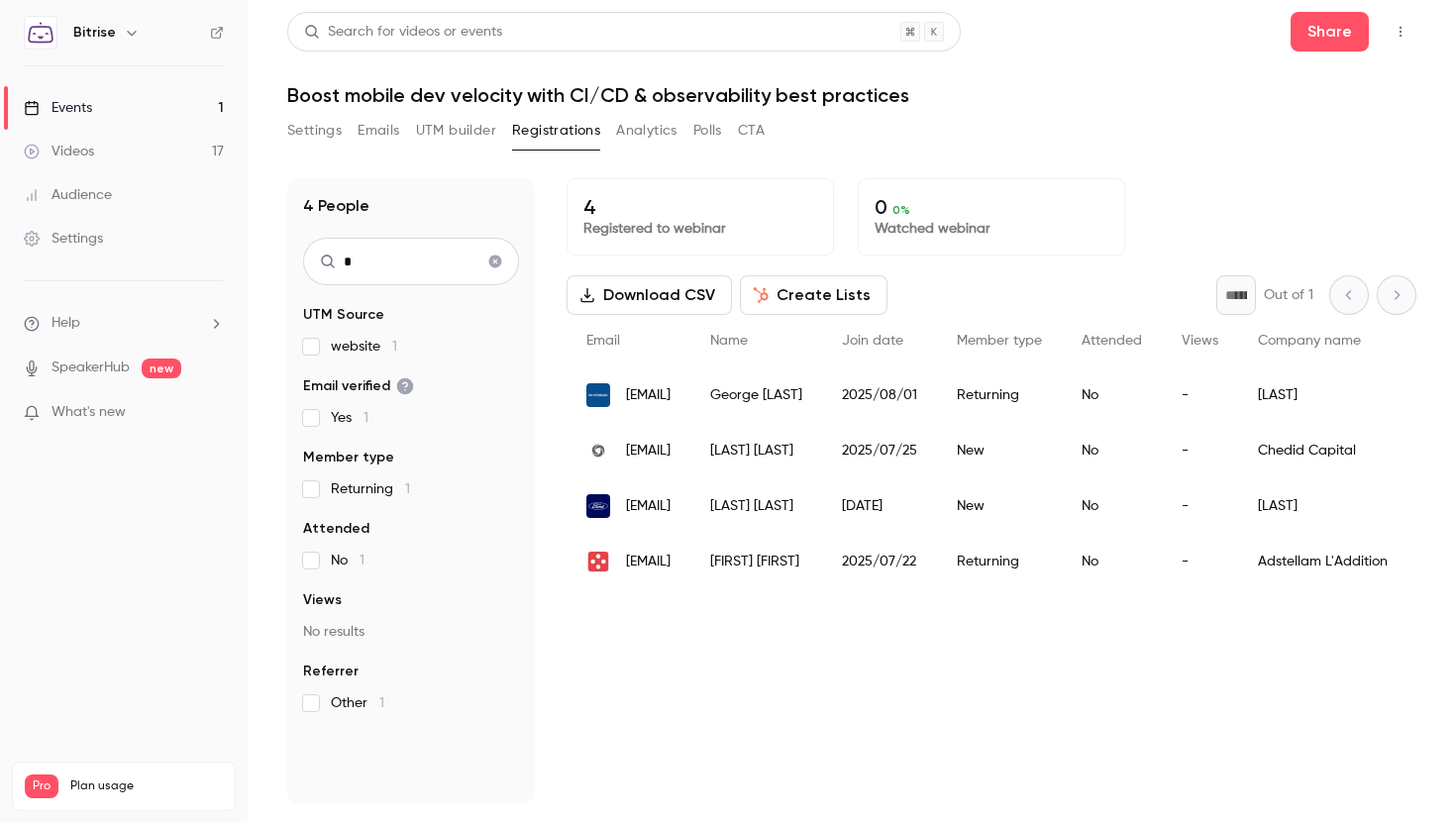 type 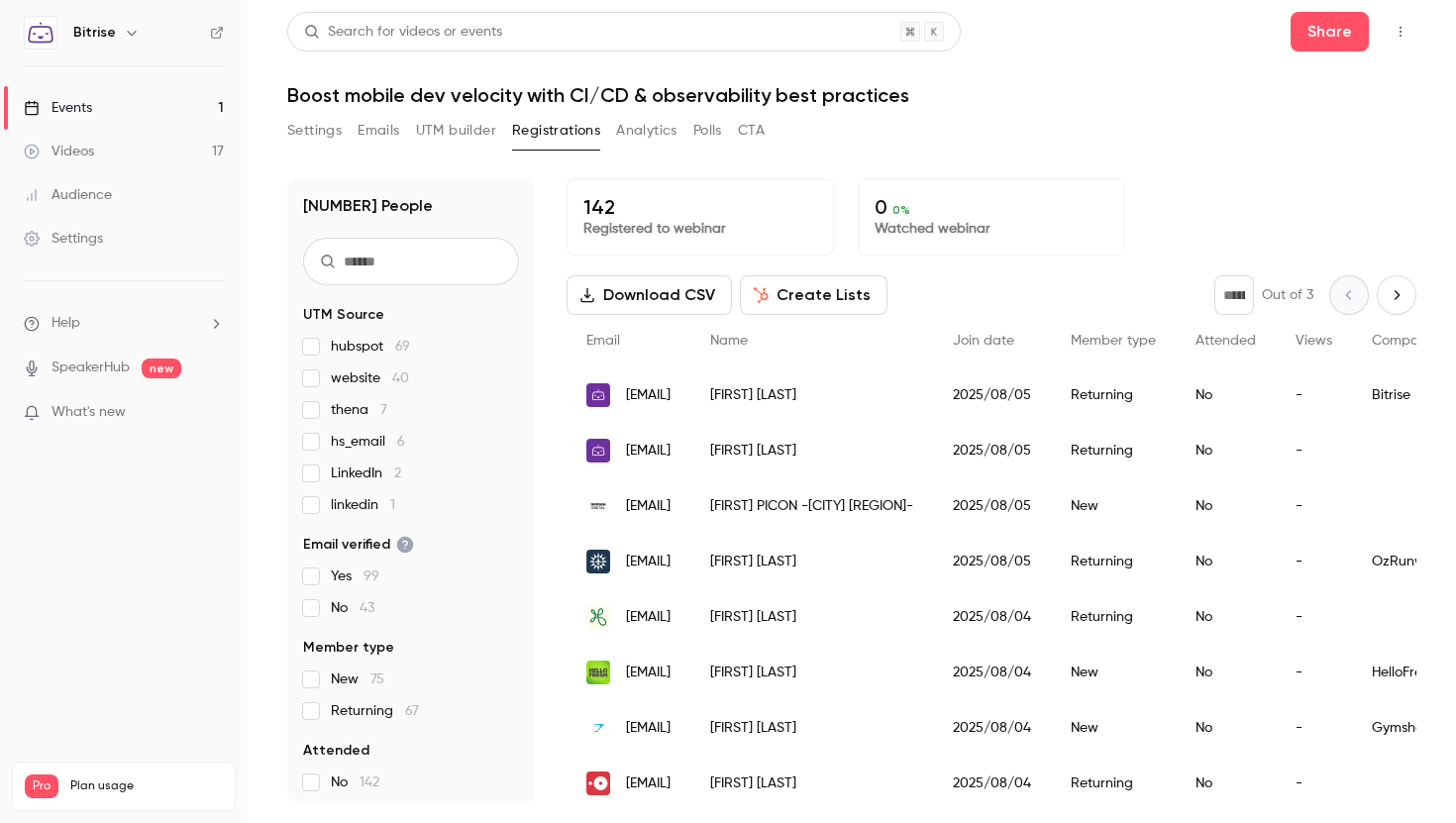 click on "Settings" at bounding box center [124, 239] 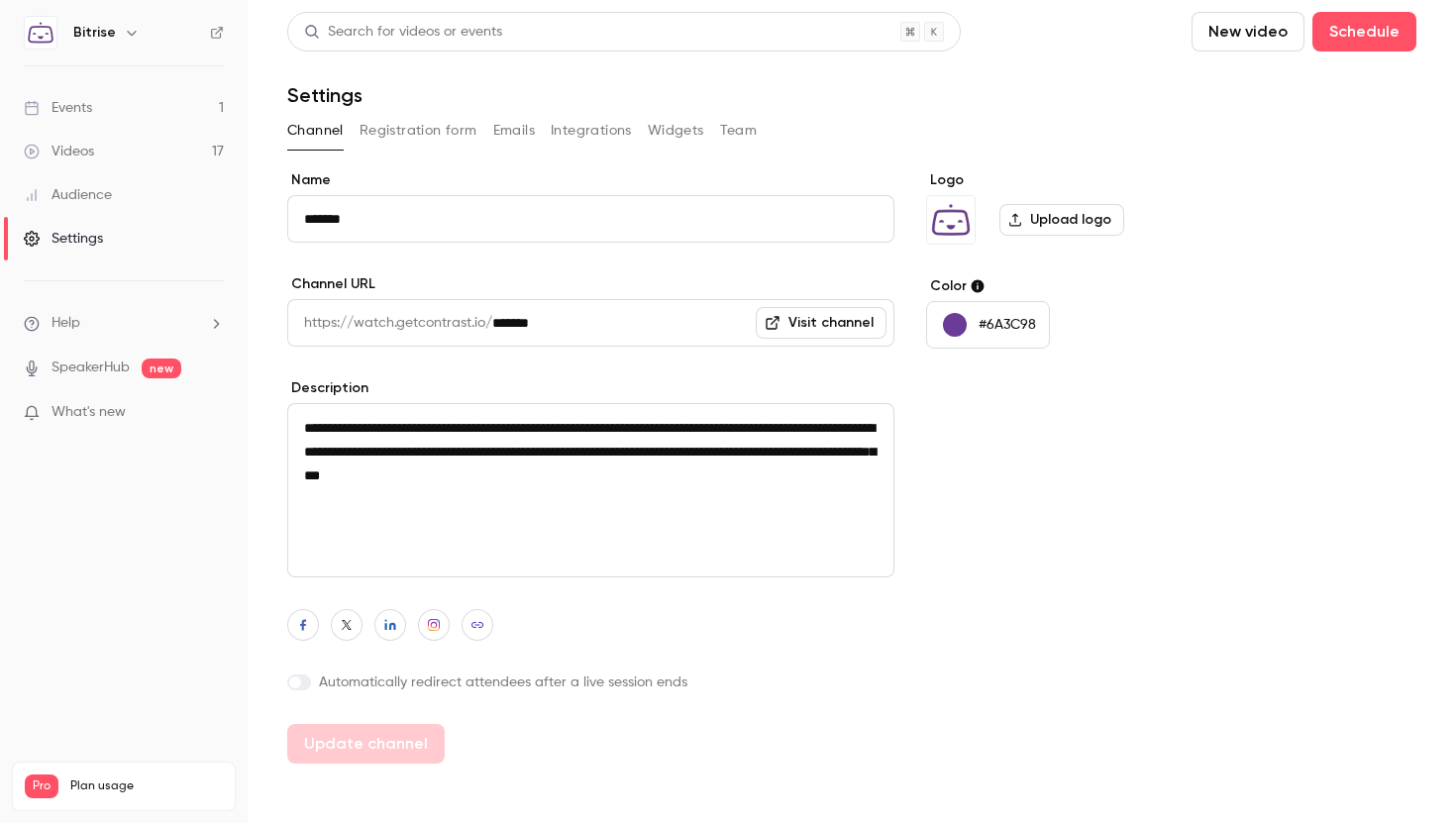 click on "Registration form" at bounding box center (418, 131) 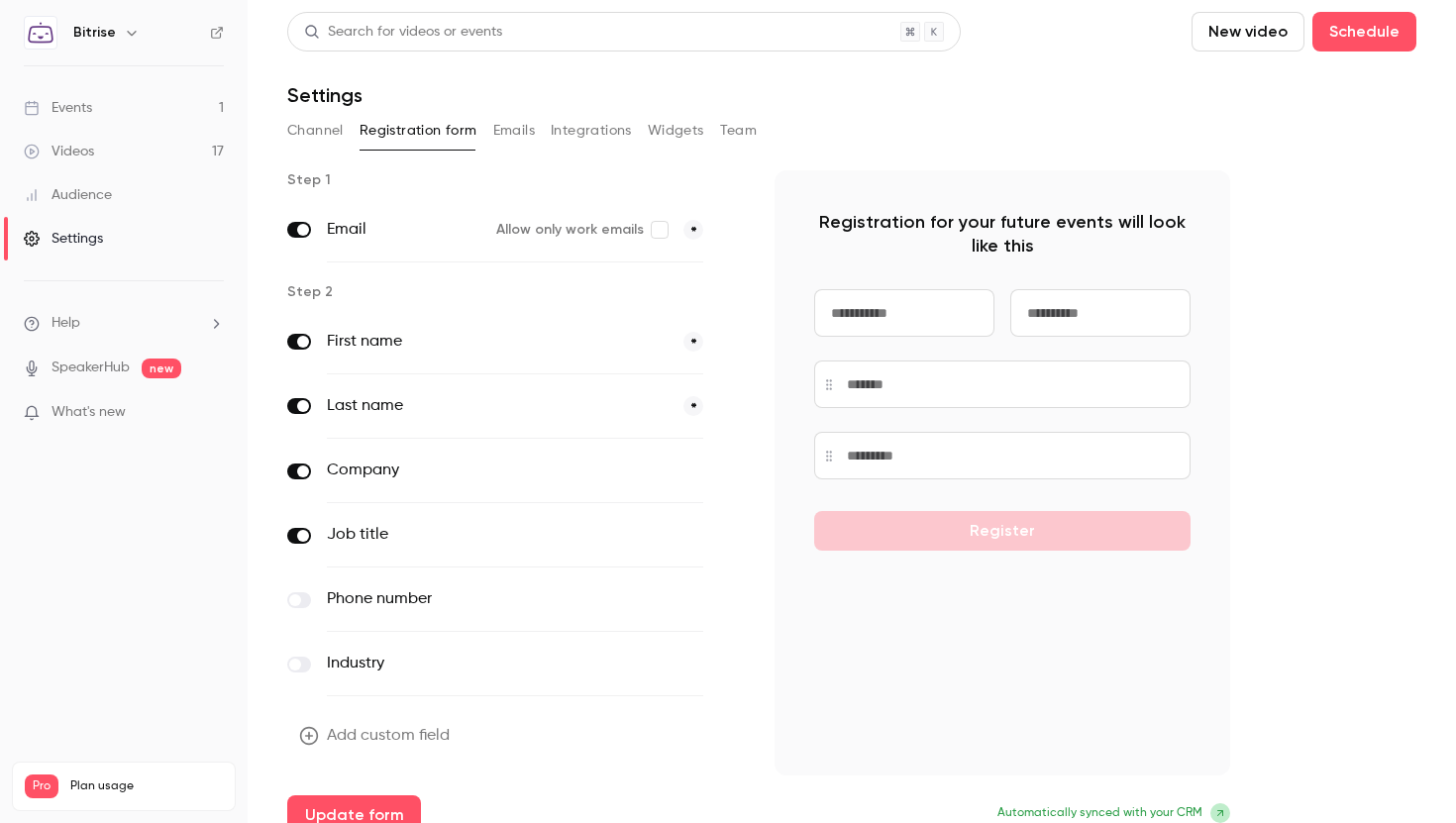 click on "Add custom field Update form" at bounding box center [515, 775] 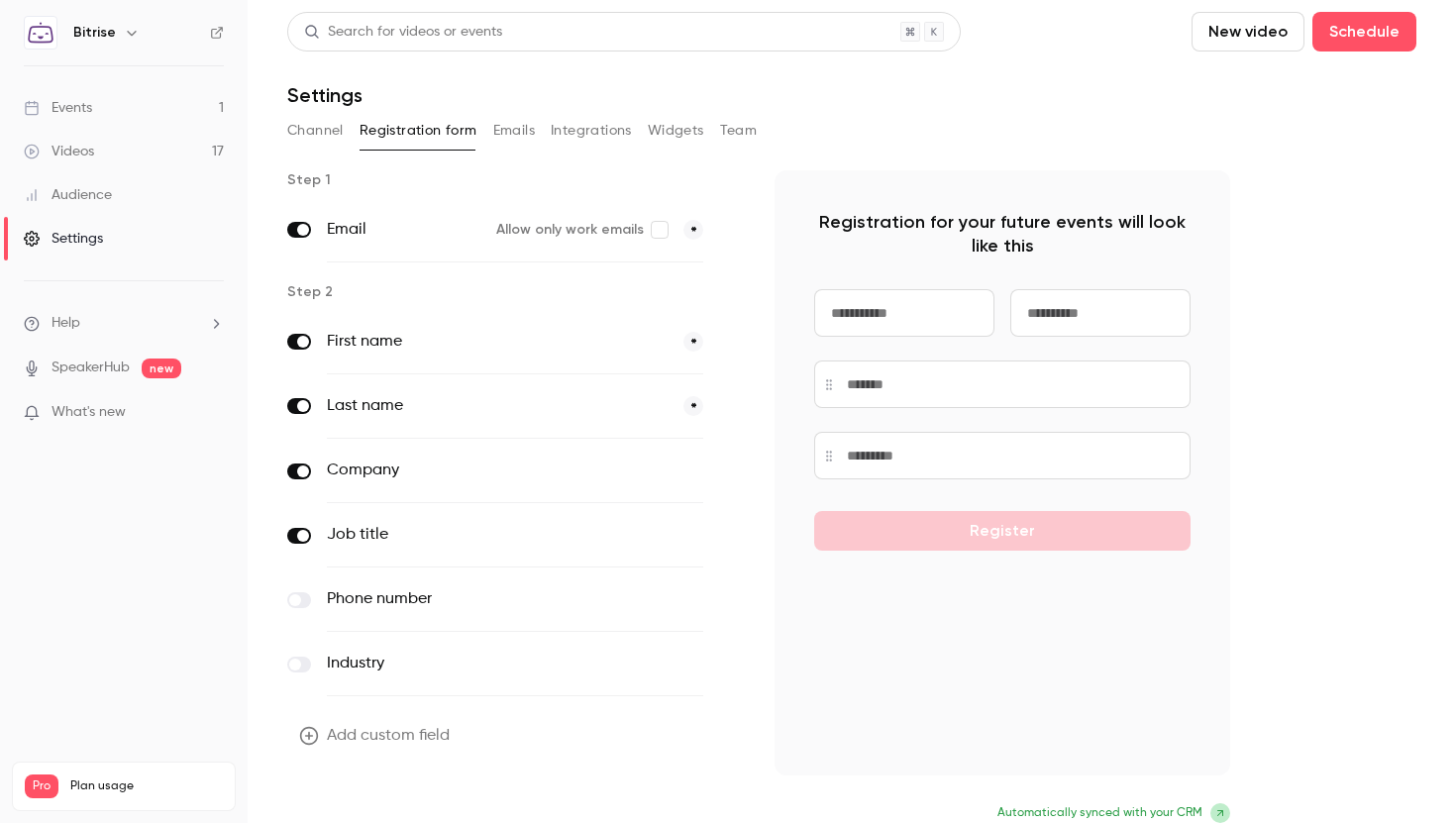 click on "Update form" at bounding box center (354, 815) 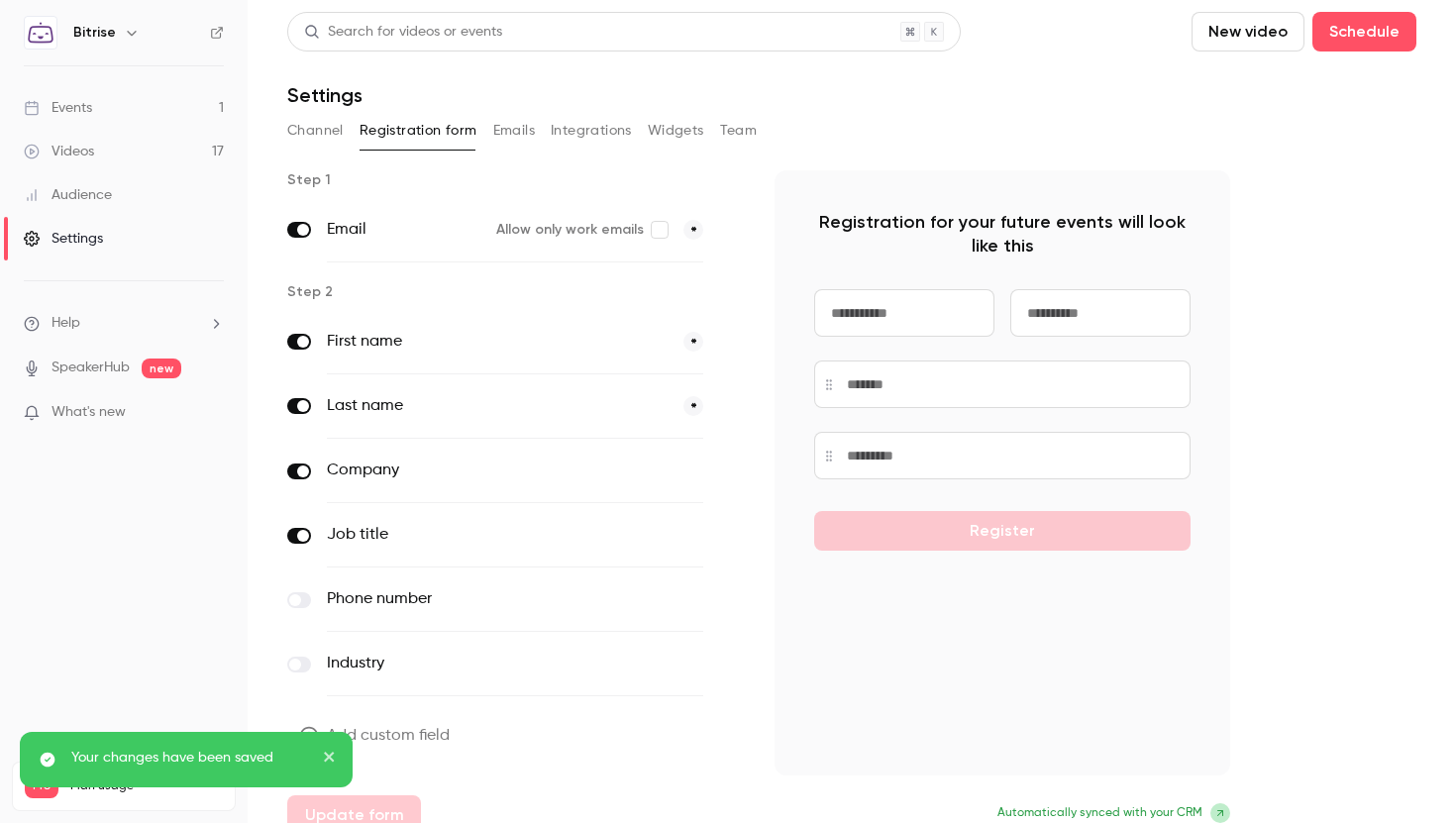 click on "Events 1" at bounding box center (124, 108) 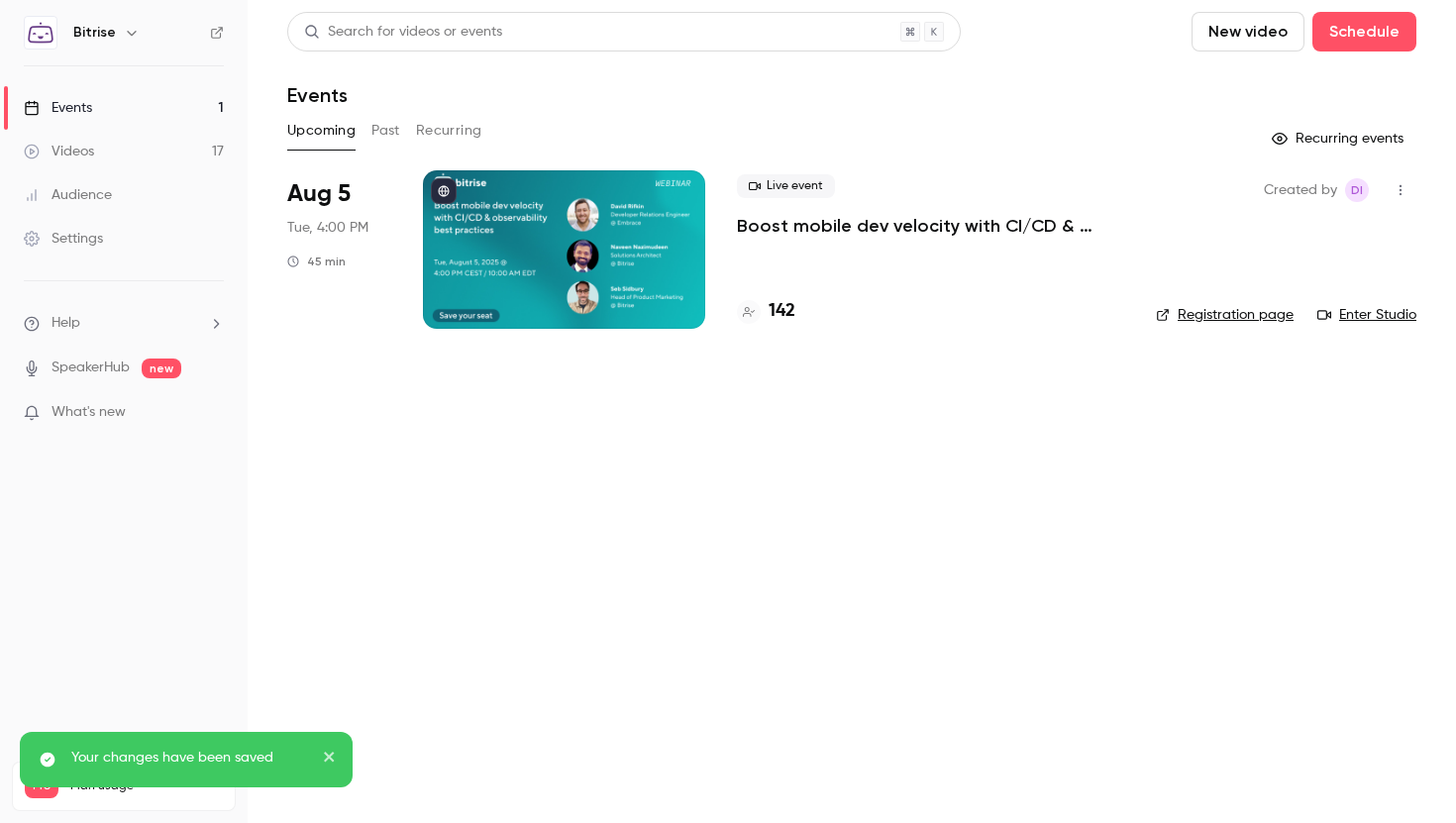 click on "Registration page" at bounding box center [1224, 315] 